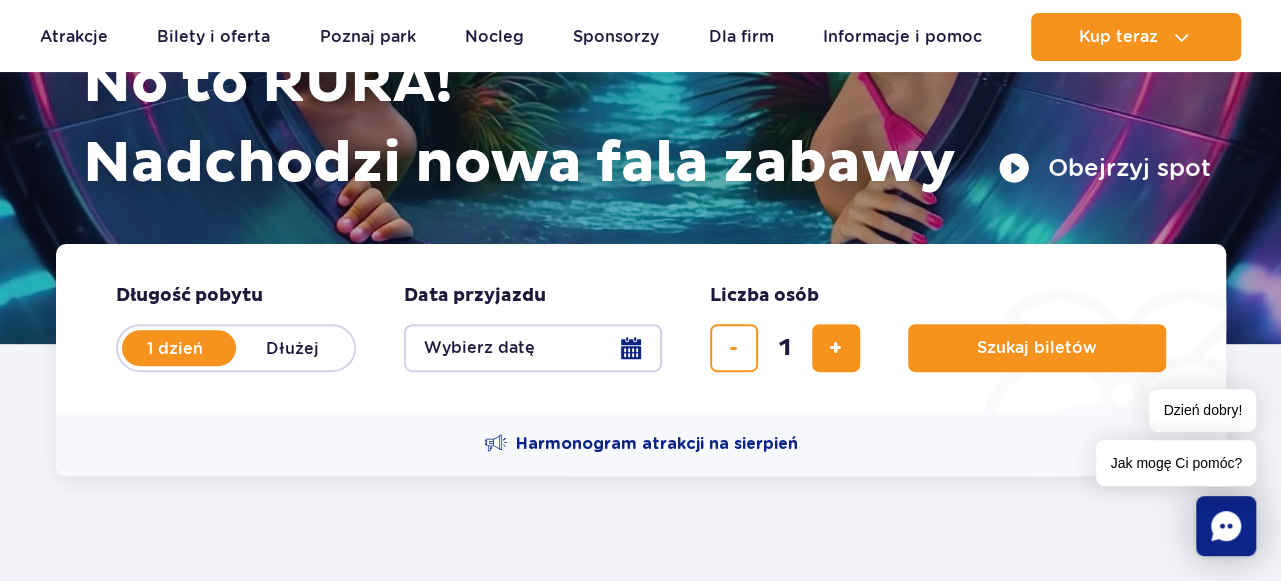 scroll, scrollTop: 324, scrollLeft: 0, axis: vertical 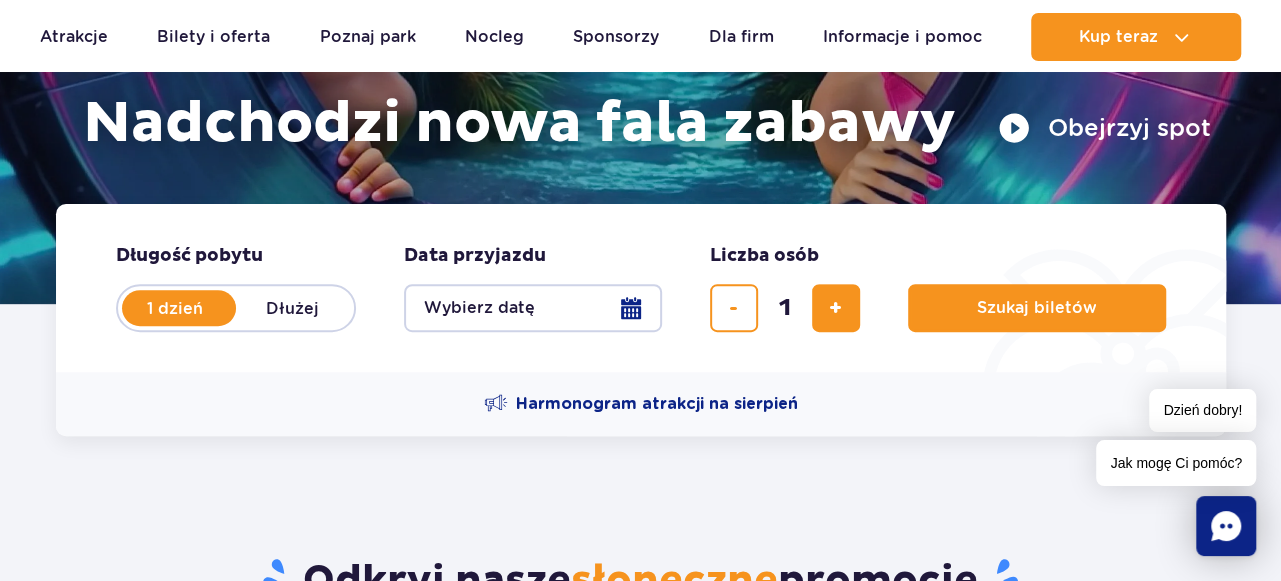 click on "Wybierz datę" at bounding box center (533, 308) 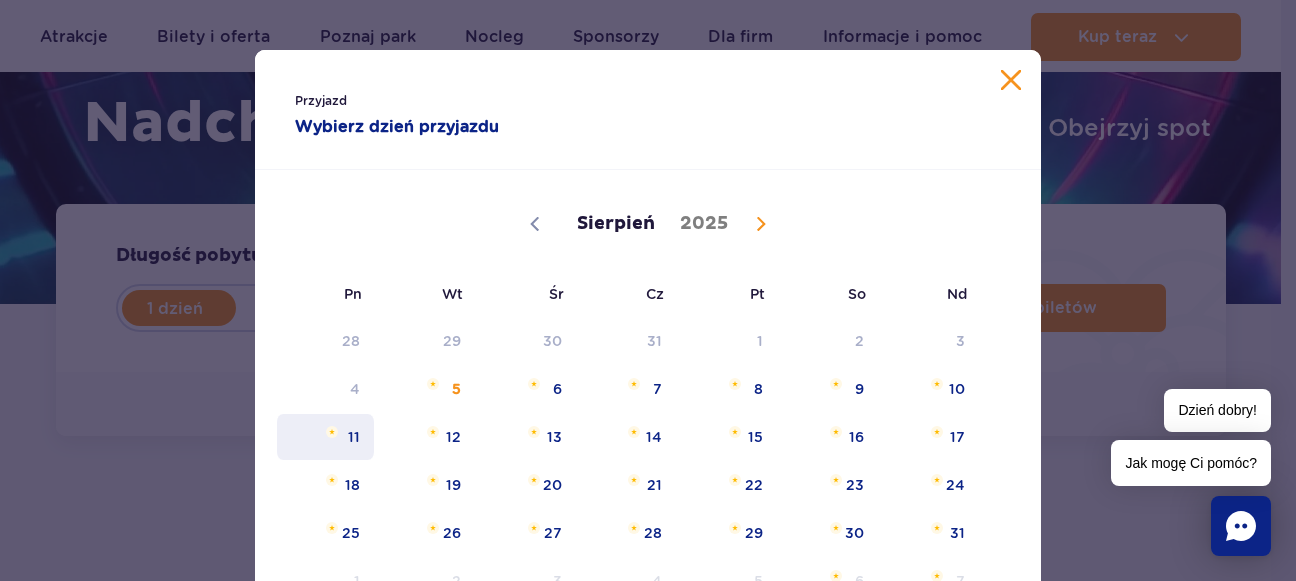 click on "11" at bounding box center (325, 437) 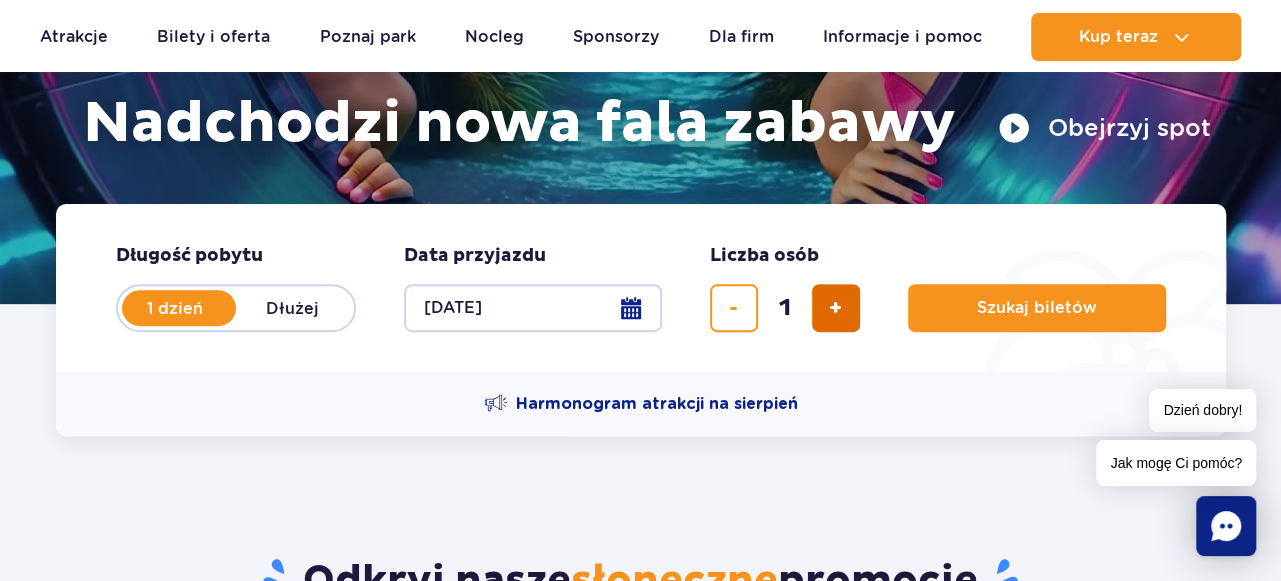 click at bounding box center [835, 308] 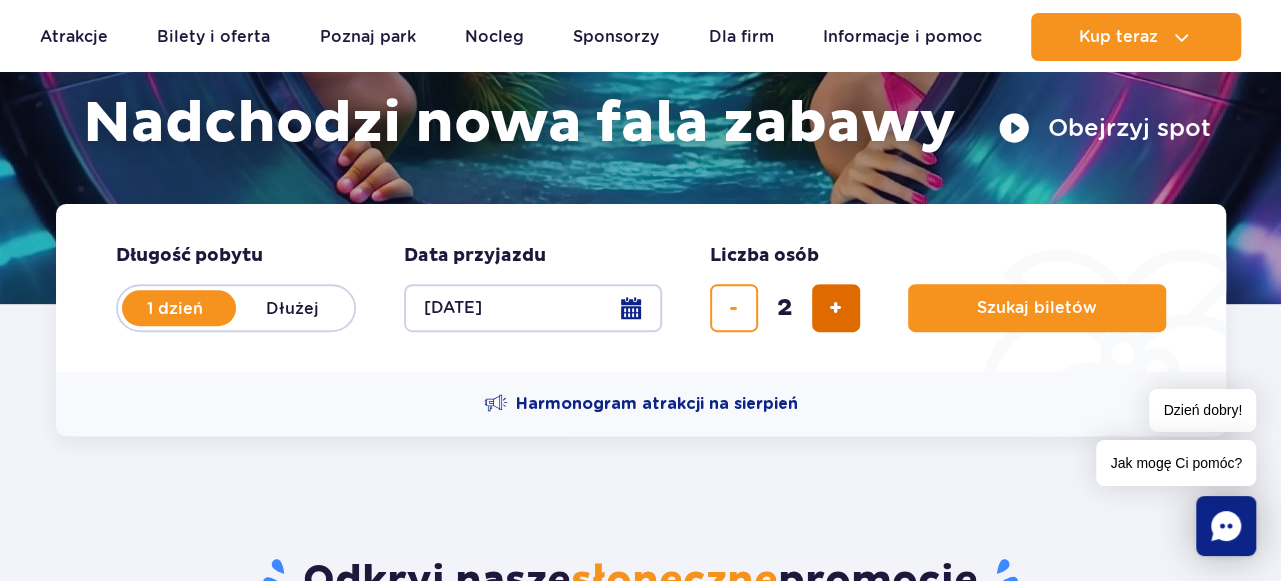 click at bounding box center [835, 308] 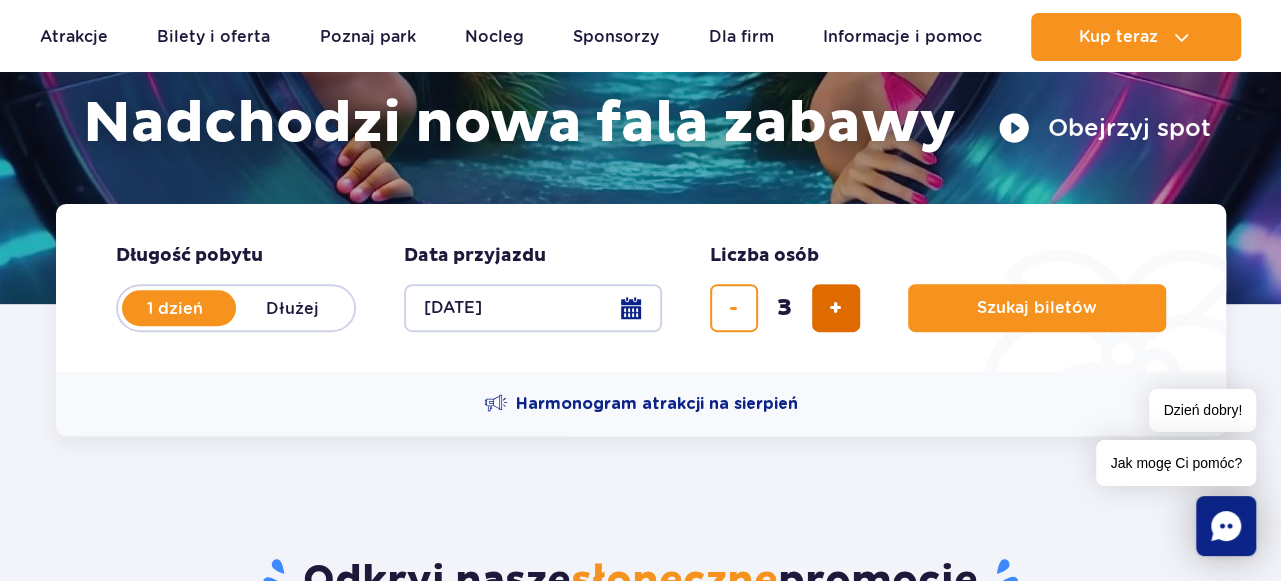 click at bounding box center (835, 308) 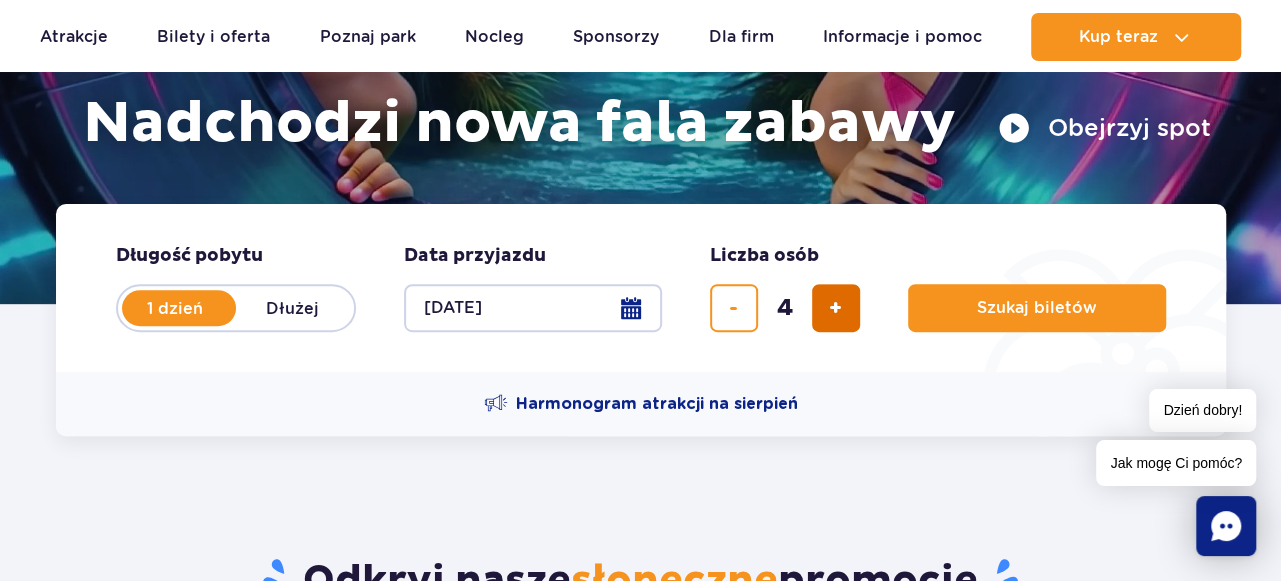 click at bounding box center (835, 308) 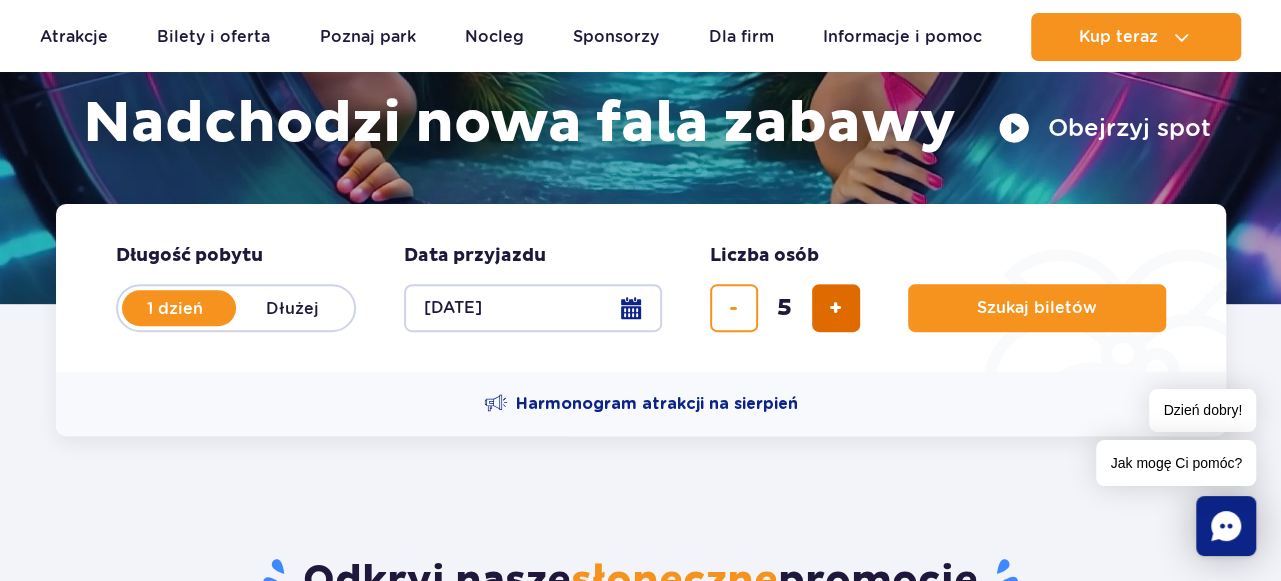 click at bounding box center (835, 308) 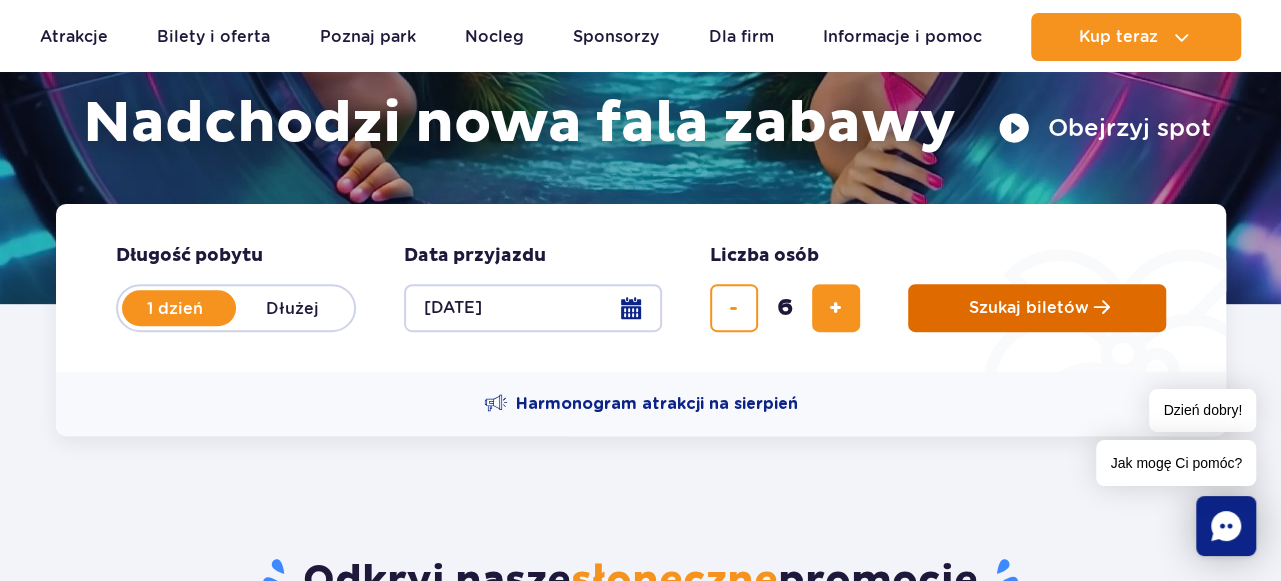 click on "Szukaj biletów" at bounding box center [1037, 308] 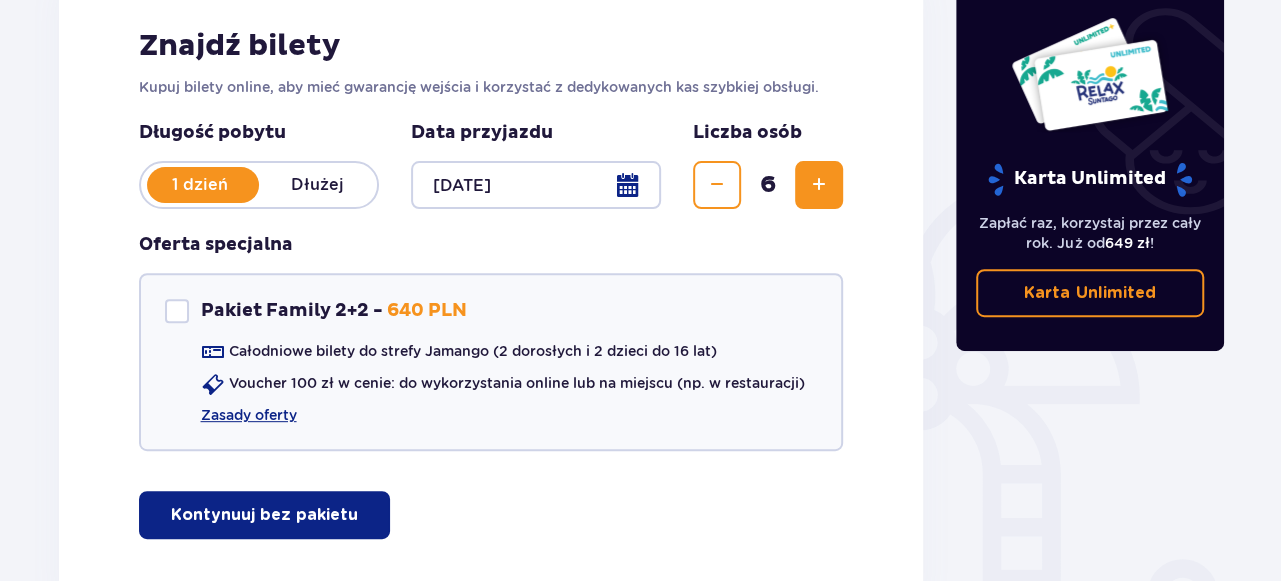 scroll, scrollTop: 324, scrollLeft: 0, axis: vertical 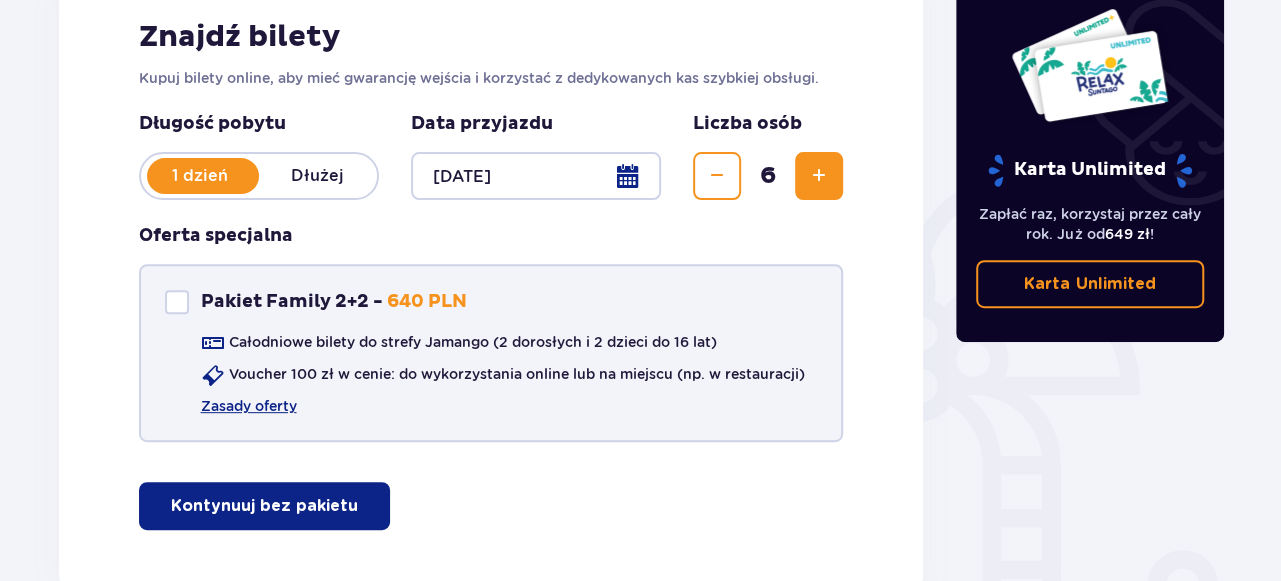 click at bounding box center (177, 302) 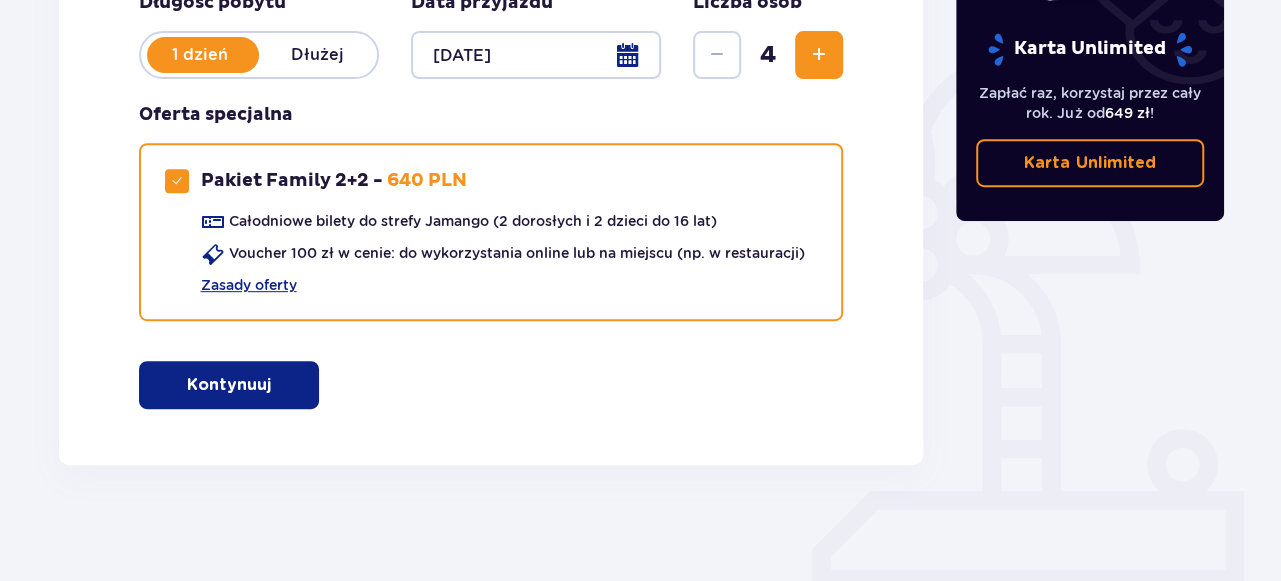 scroll, scrollTop: 449, scrollLeft: 0, axis: vertical 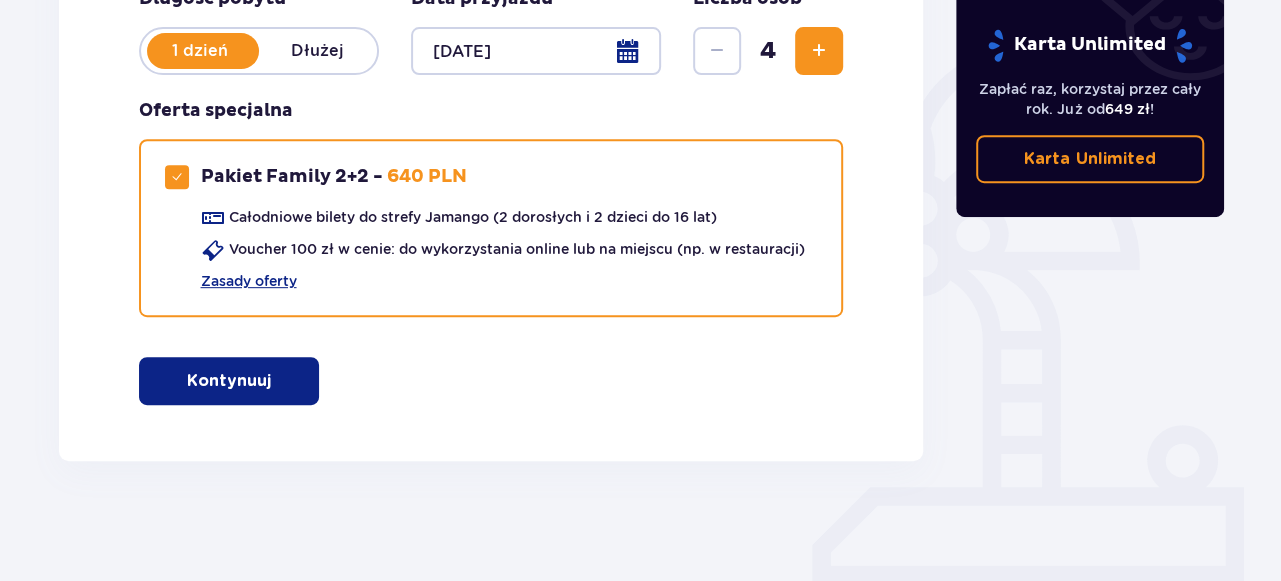 click at bounding box center [819, 51] 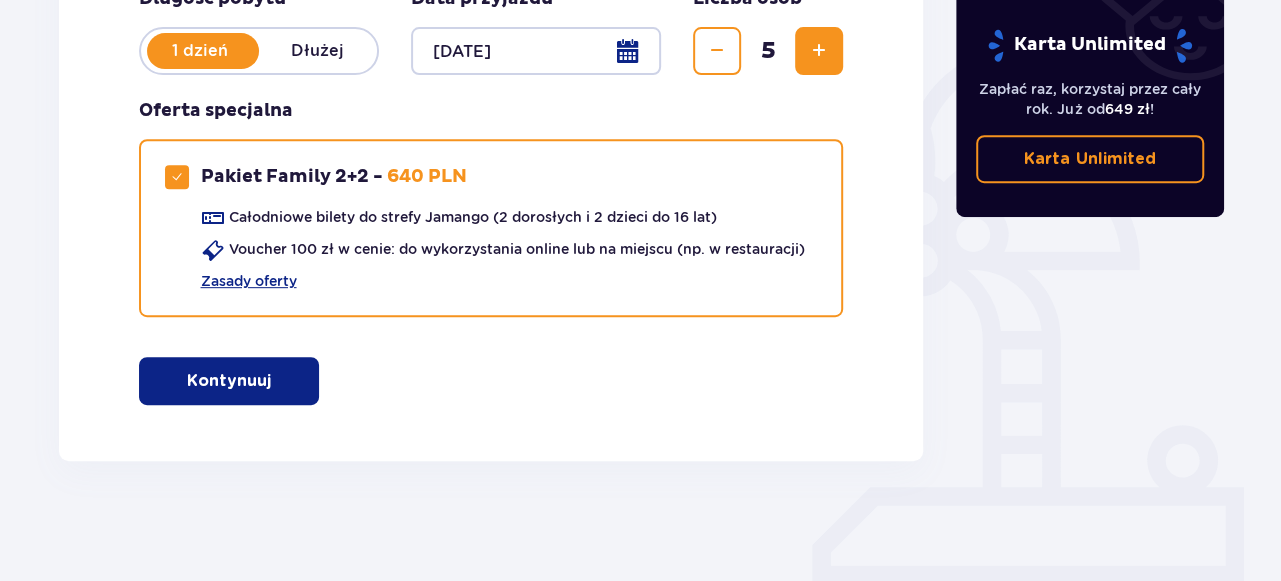 click at bounding box center [819, 51] 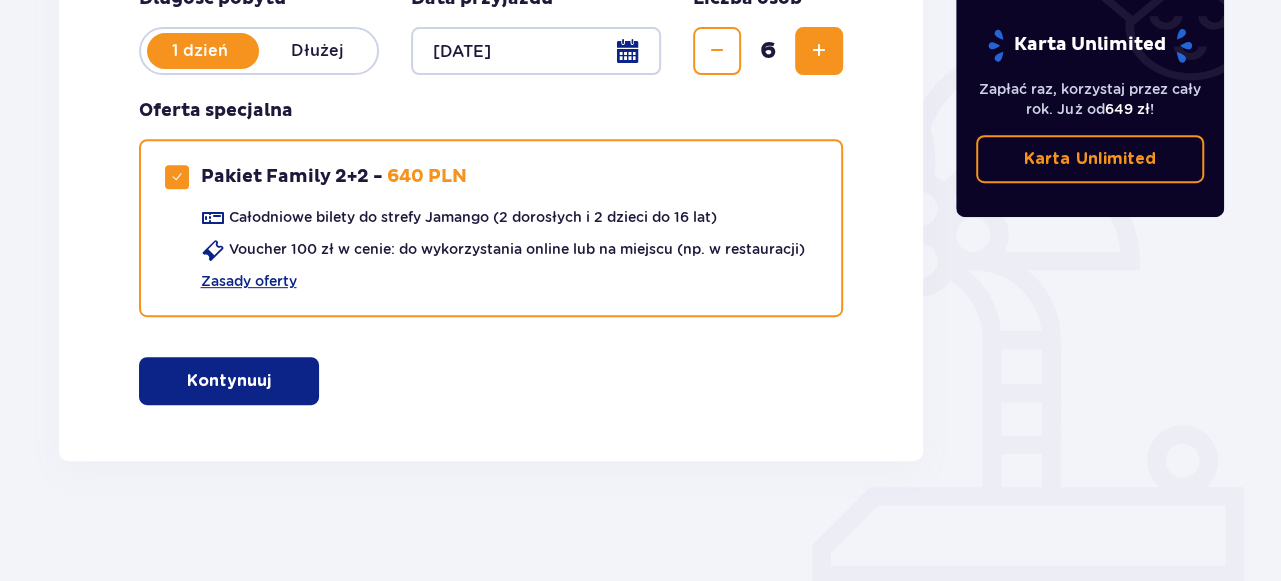 click on "Kontynuuj" at bounding box center [229, 381] 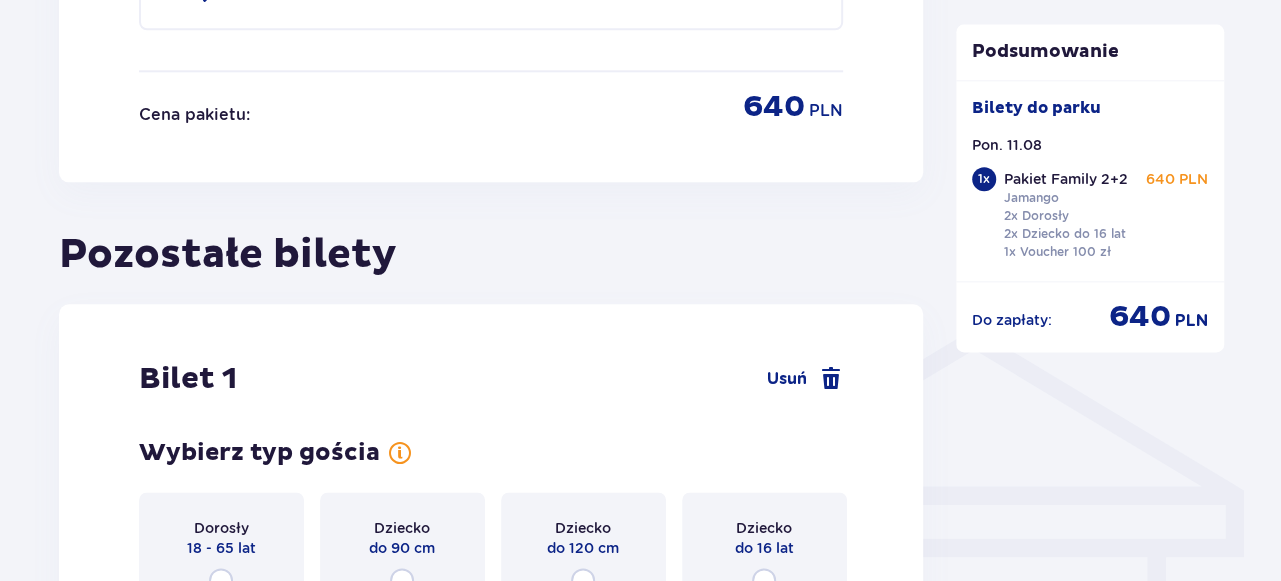 scroll, scrollTop: 1620, scrollLeft: 0, axis: vertical 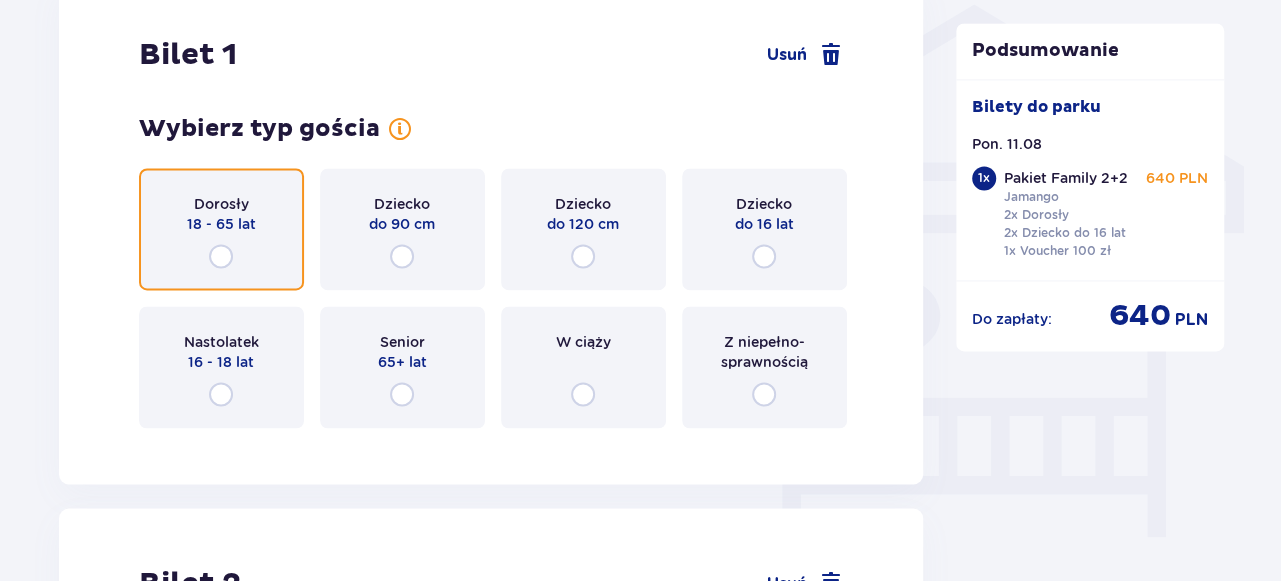 click at bounding box center (221, 256) 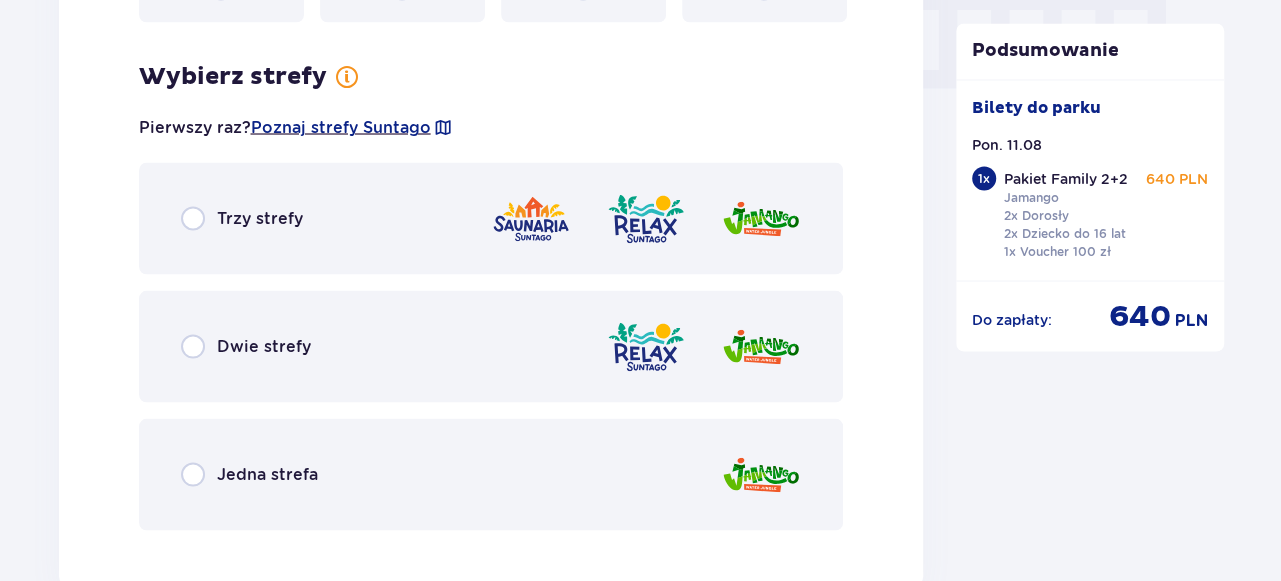 scroll, scrollTop: 2062, scrollLeft: 0, axis: vertical 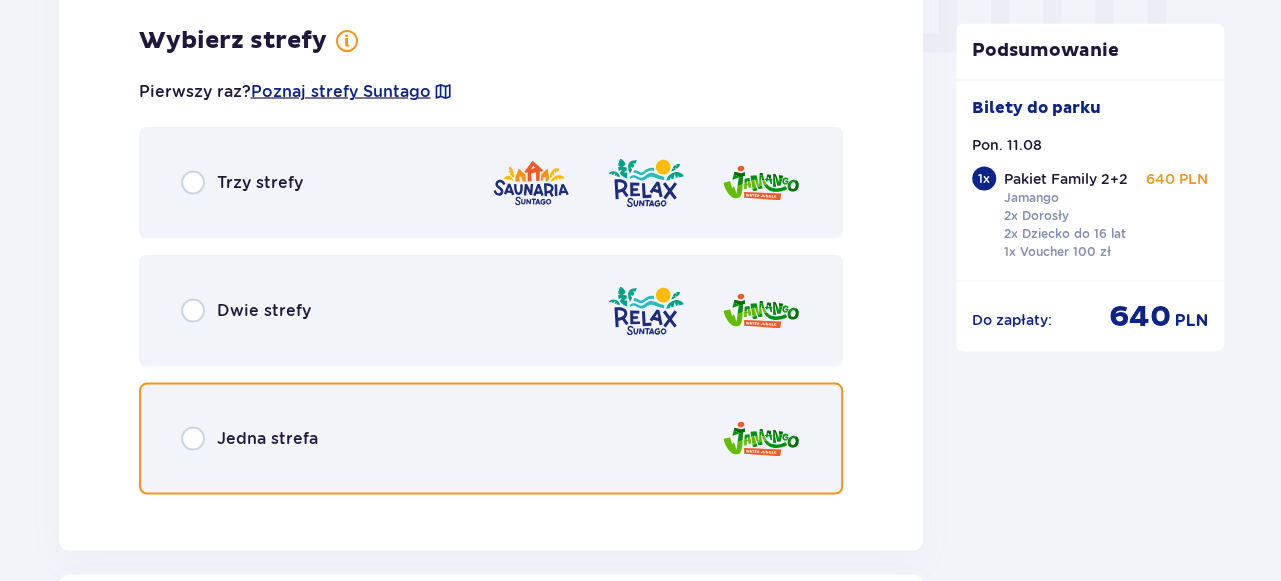 click at bounding box center (193, 438) 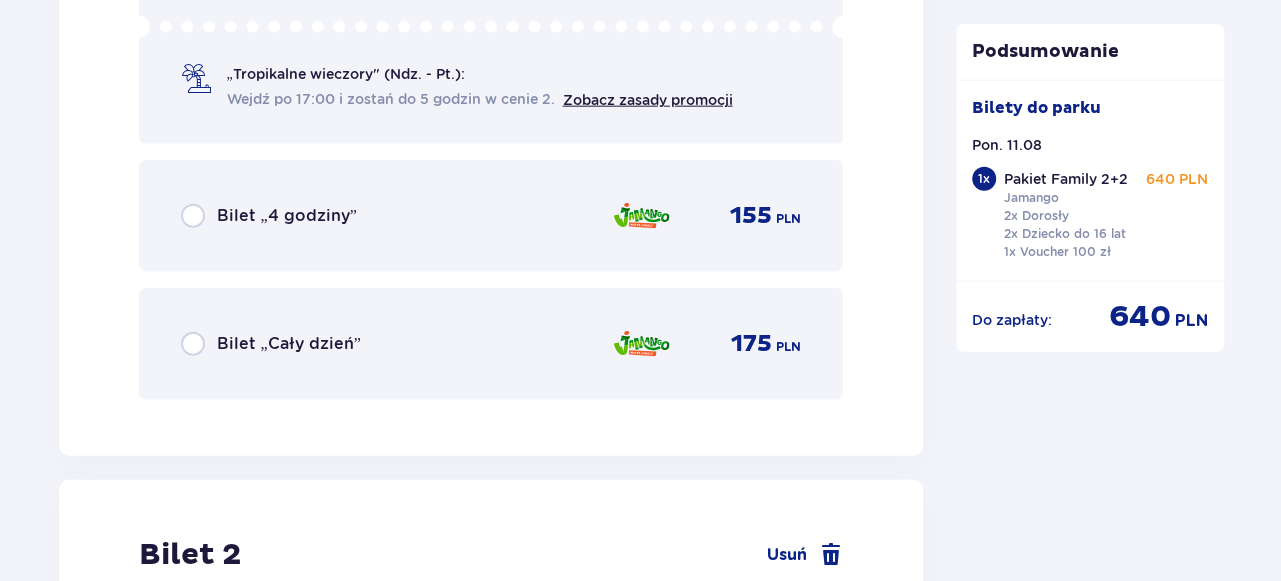 scroll, scrollTop: 2786, scrollLeft: 0, axis: vertical 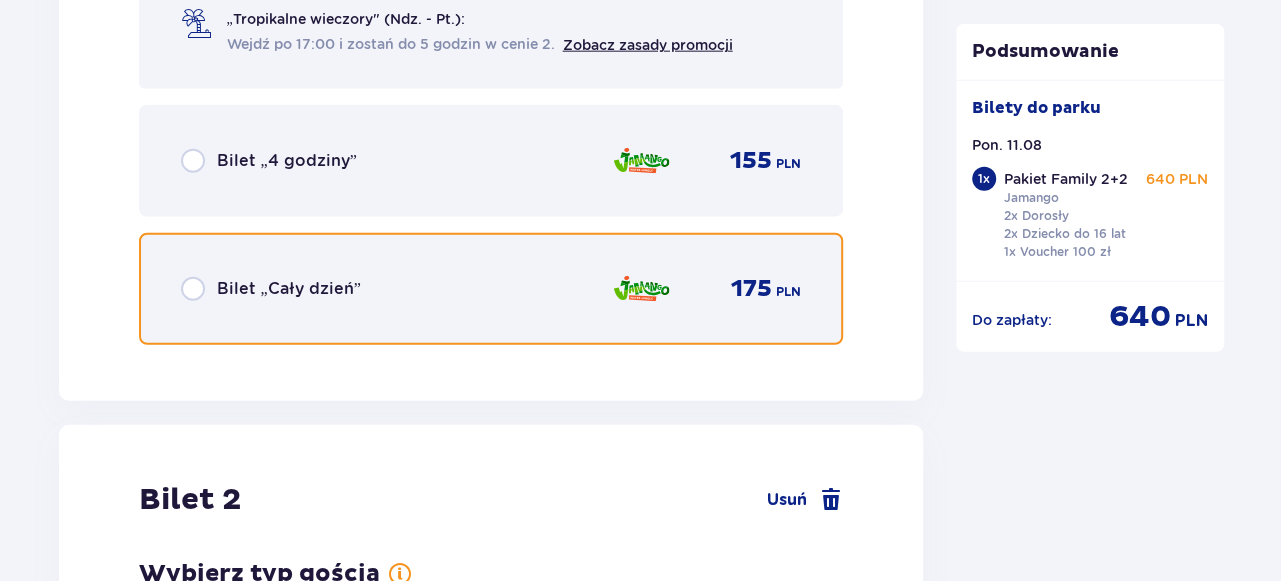 click at bounding box center (193, 289) 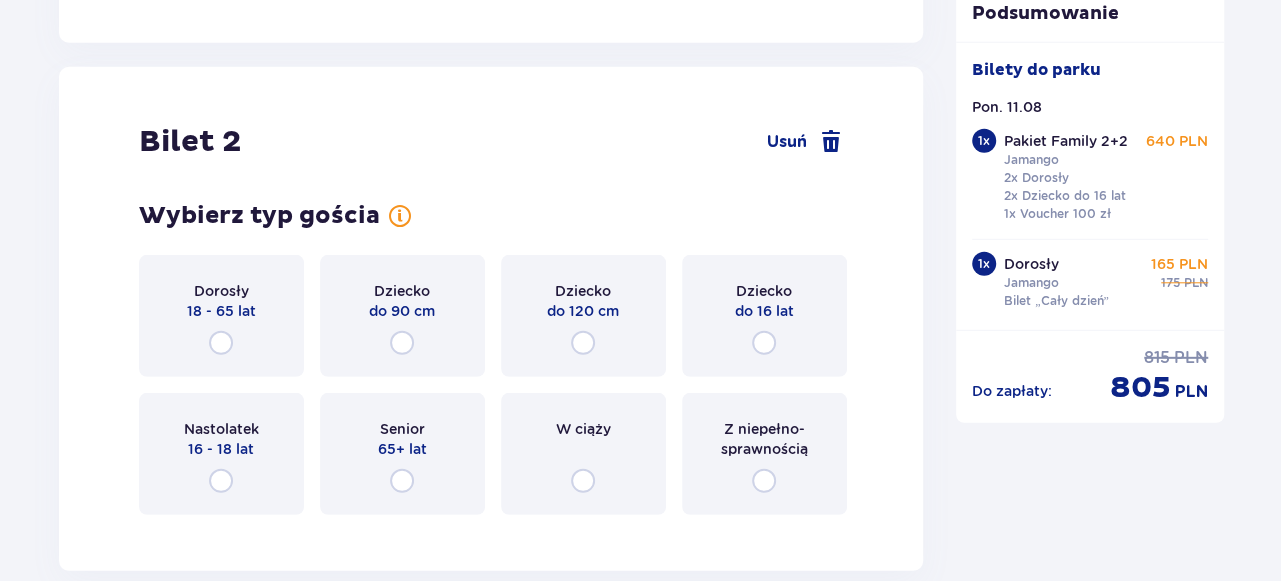 scroll, scrollTop: 3185, scrollLeft: 0, axis: vertical 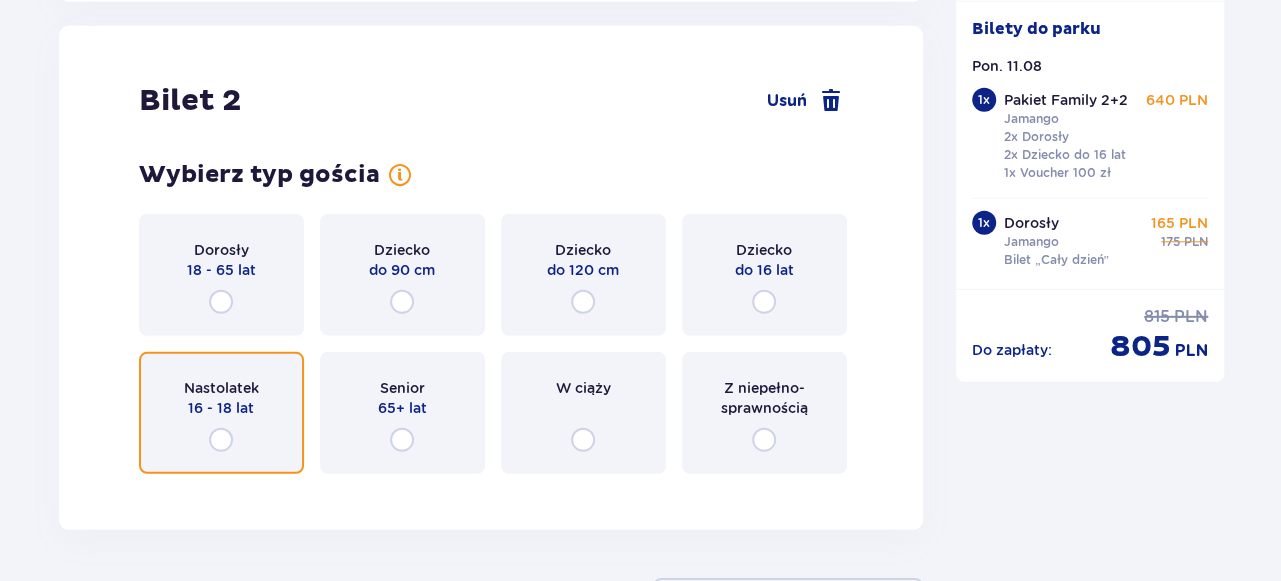 click at bounding box center [221, 440] 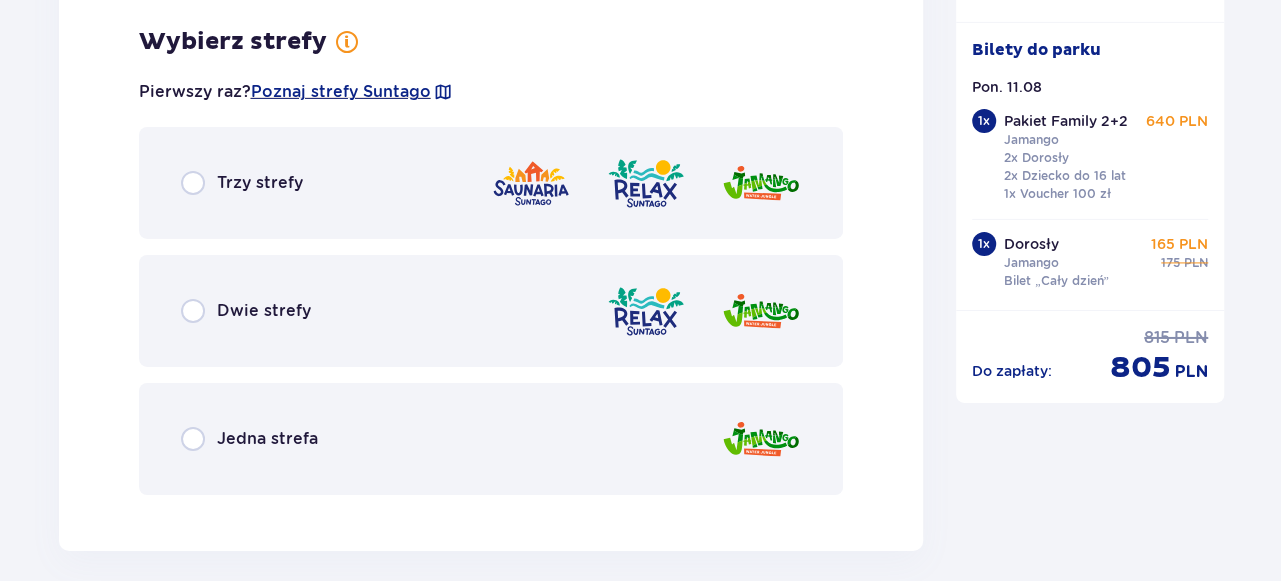 scroll, scrollTop: 3672, scrollLeft: 0, axis: vertical 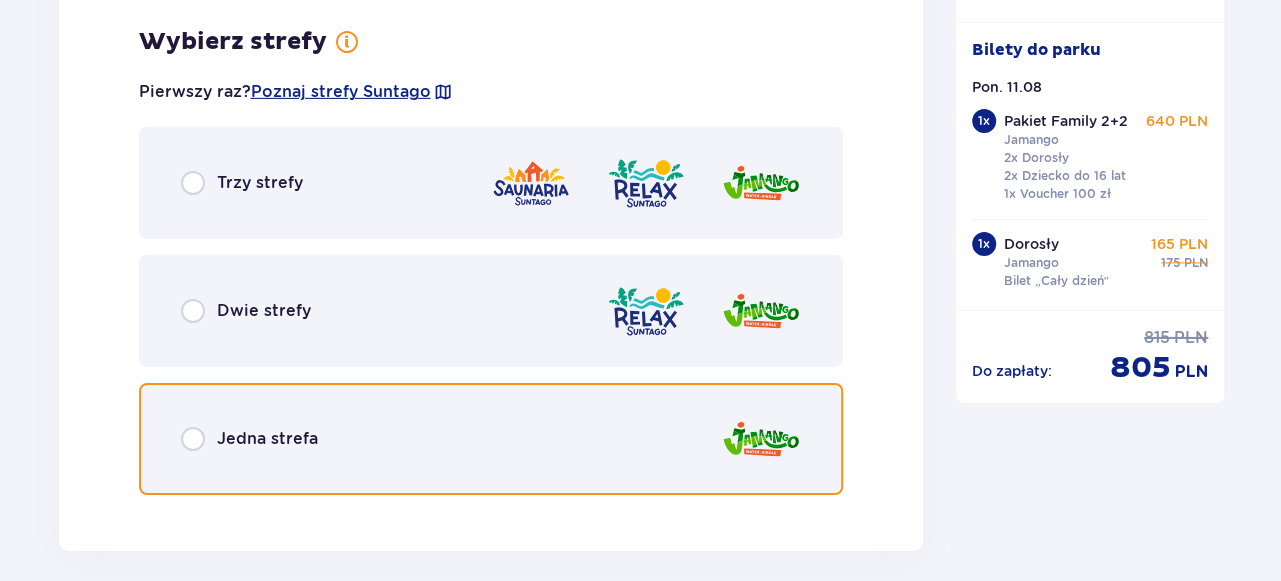 click at bounding box center (193, 439) 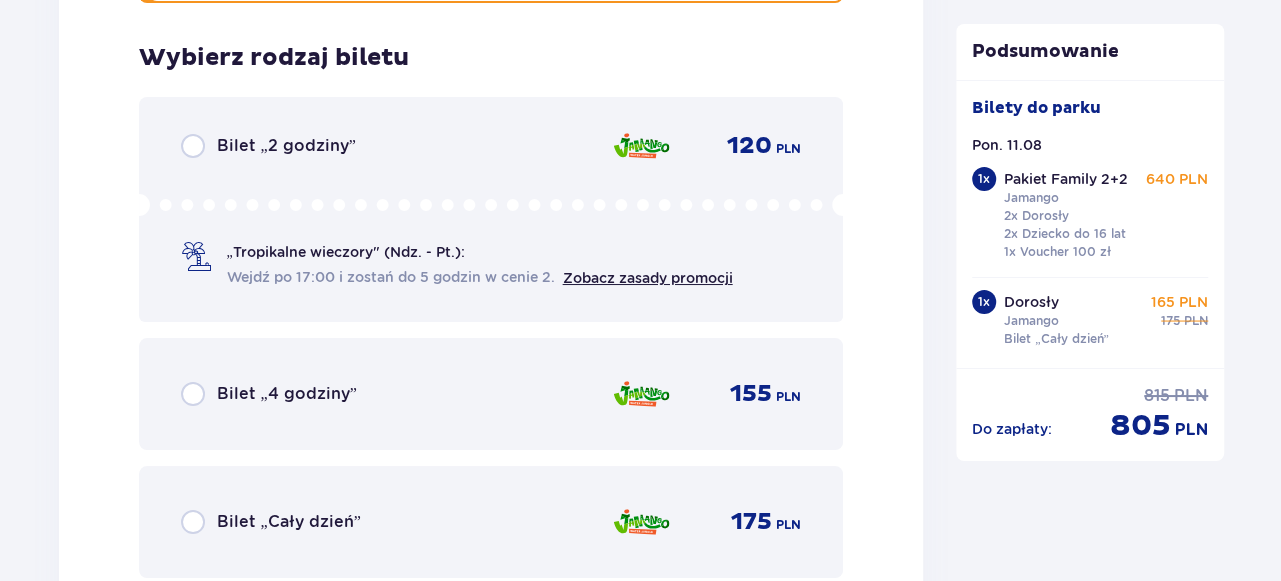 scroll, scrollTop: 4180, scrollLeft: 0, axis: vertical 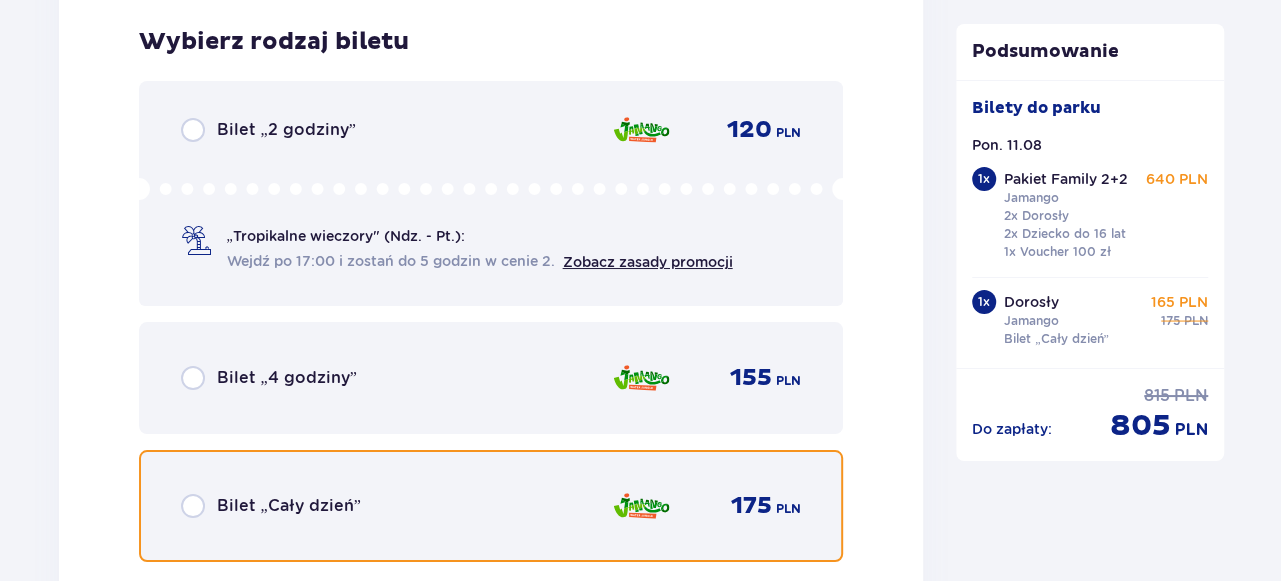 click at bounding box center (193, 506) 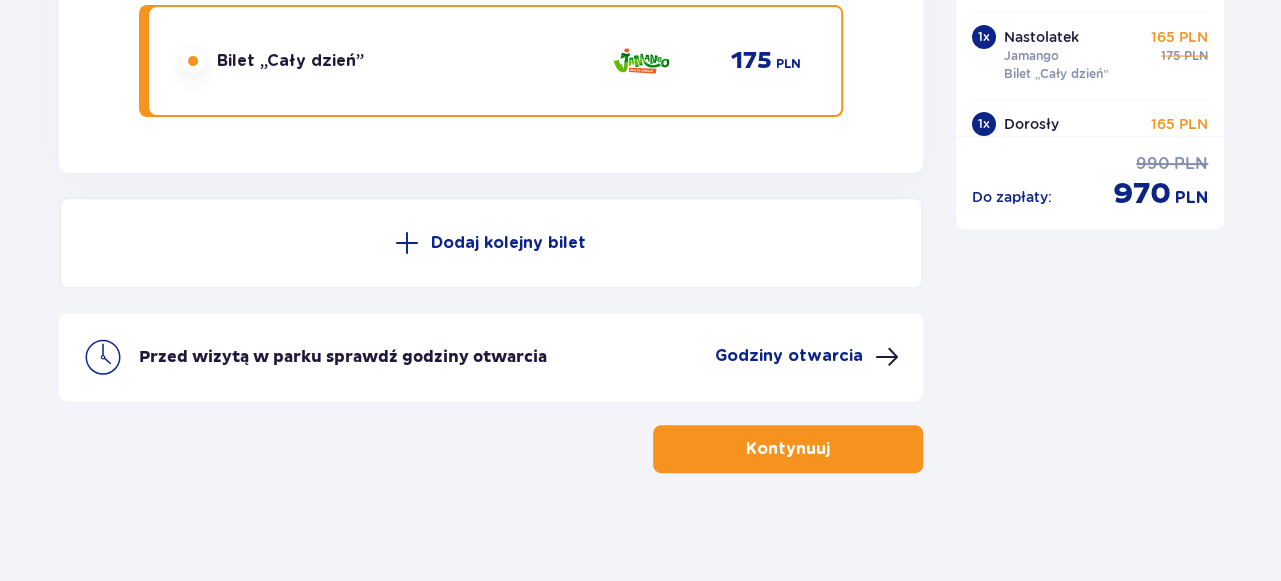 scroll, scrollTop: 4634, scrollLeft: 0, axis: vertical 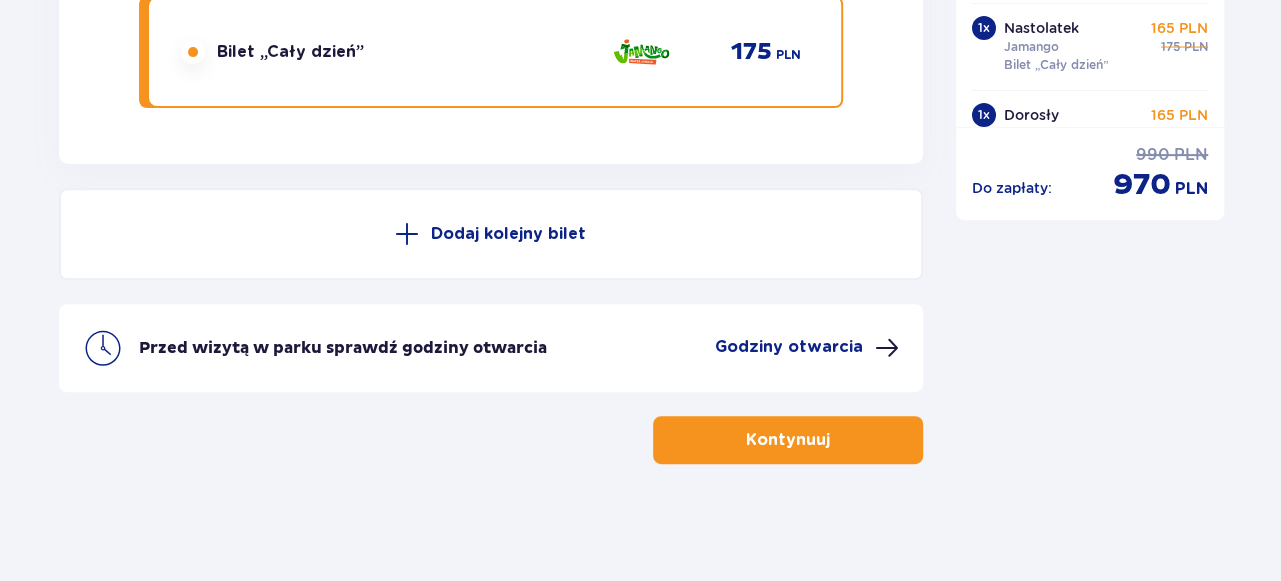 click on "Kontynuuj" at bounding box center (788, 440) 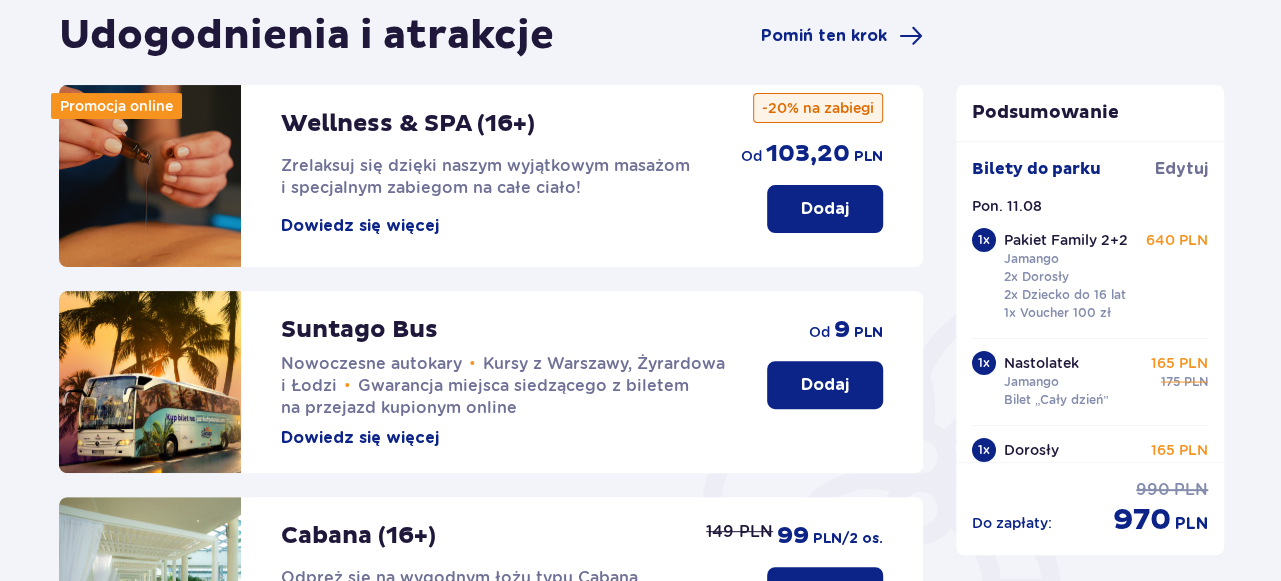 scroll, scrollTop: 216, scrollLeft: 0, axis: vertical 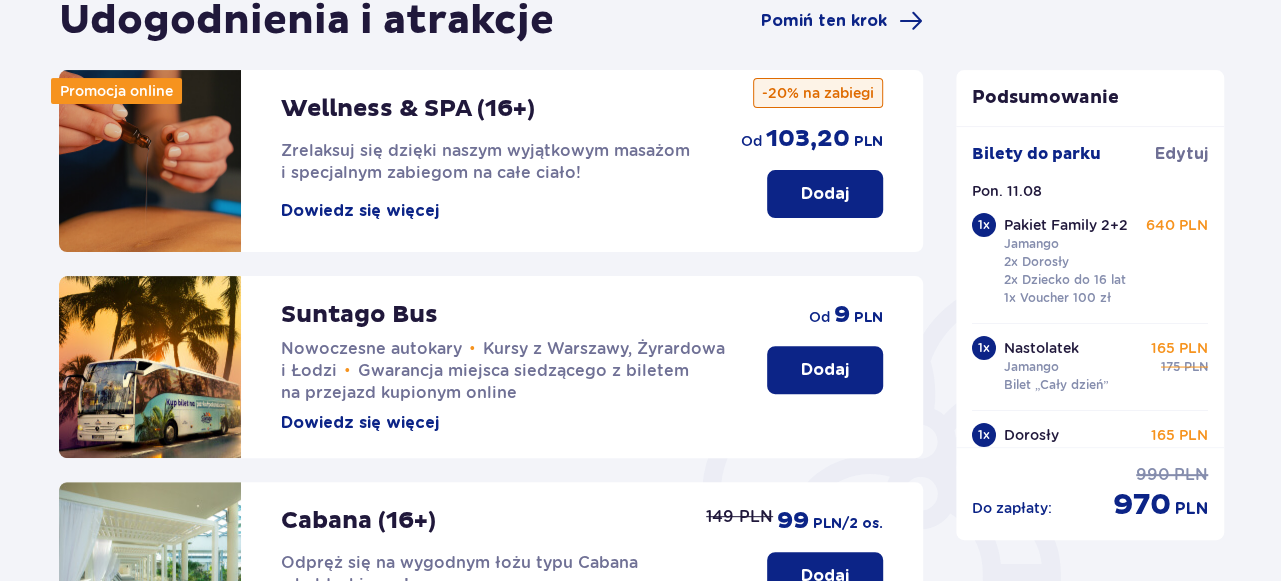 click on "Dodaj" at bounding box center (825, 370) 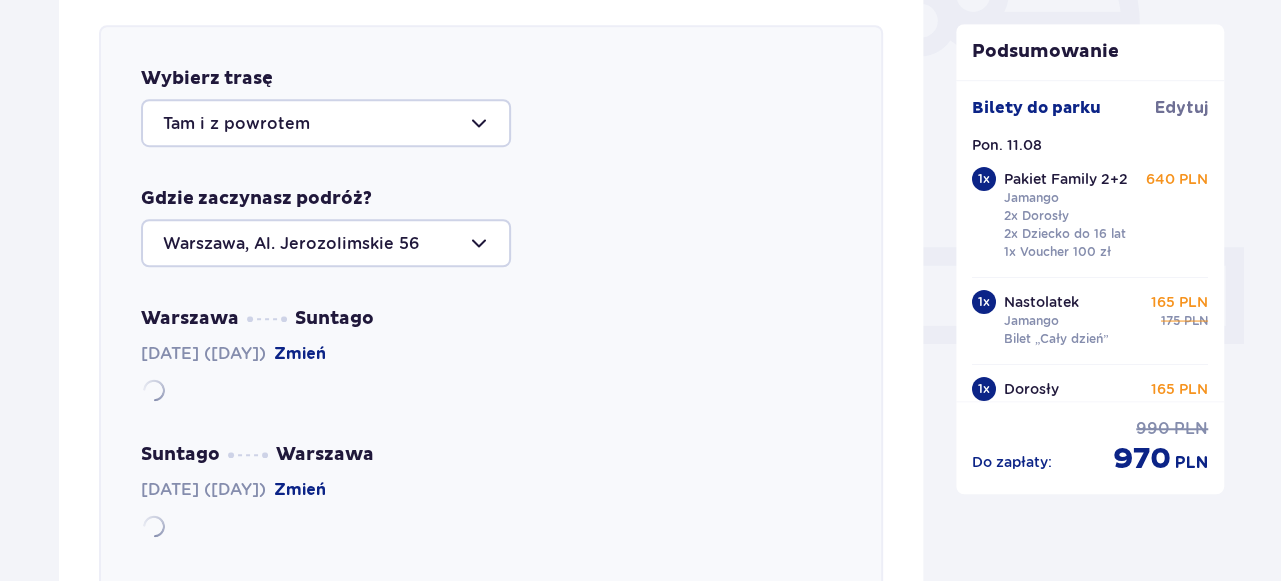 scroll, scrollTop: 690, scrollLeft: 0, axis: vertical 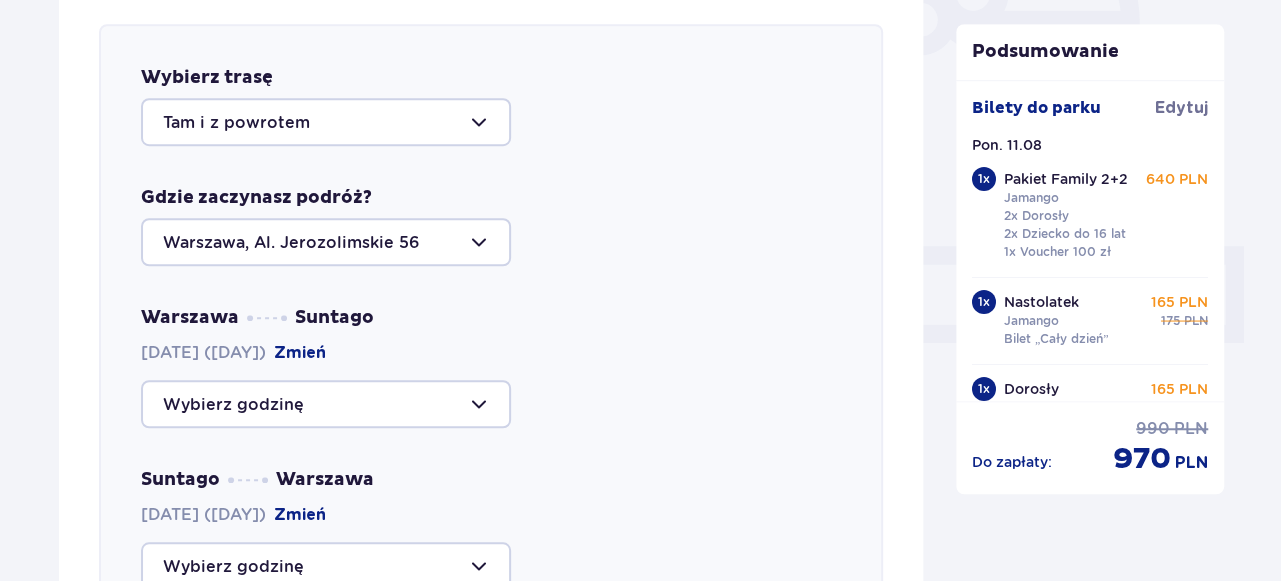 click at bounding box center (326, 404) 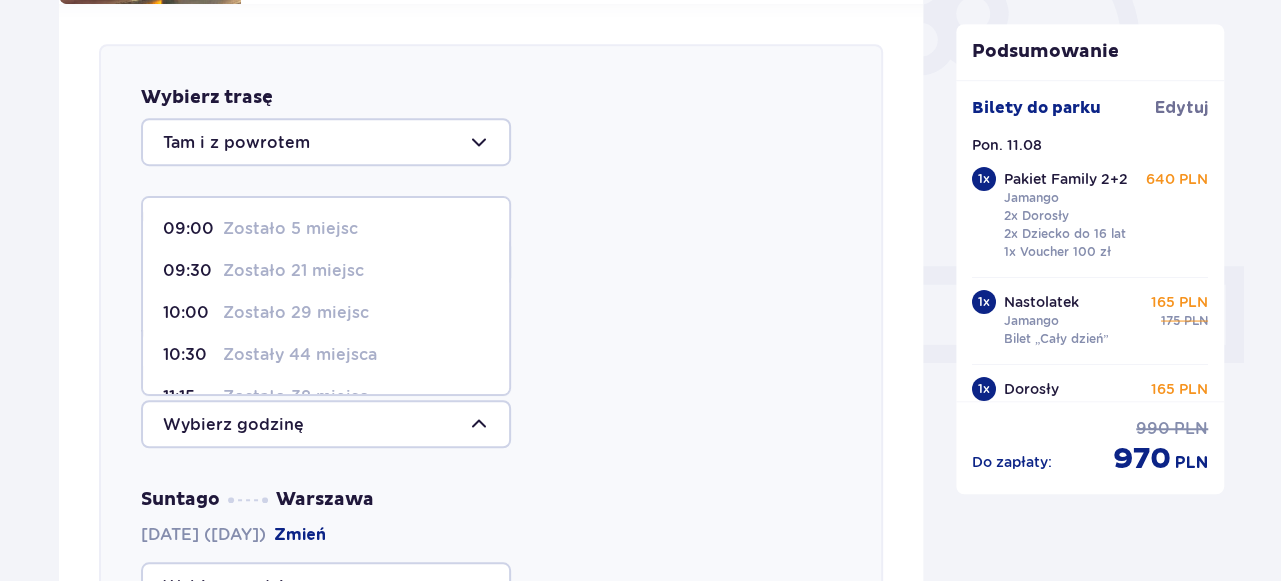scroll, scrollTop: 690, scrollLeft: 0, axis: vertical 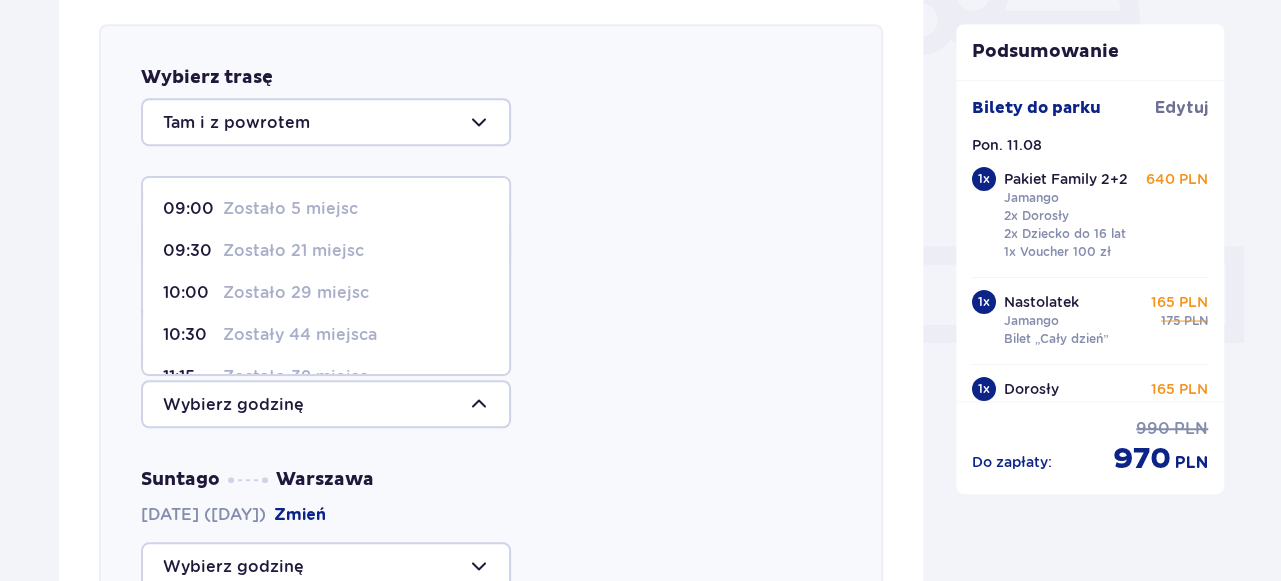click on "Zostało 29 miejsc" at bounding box center (296, 293) 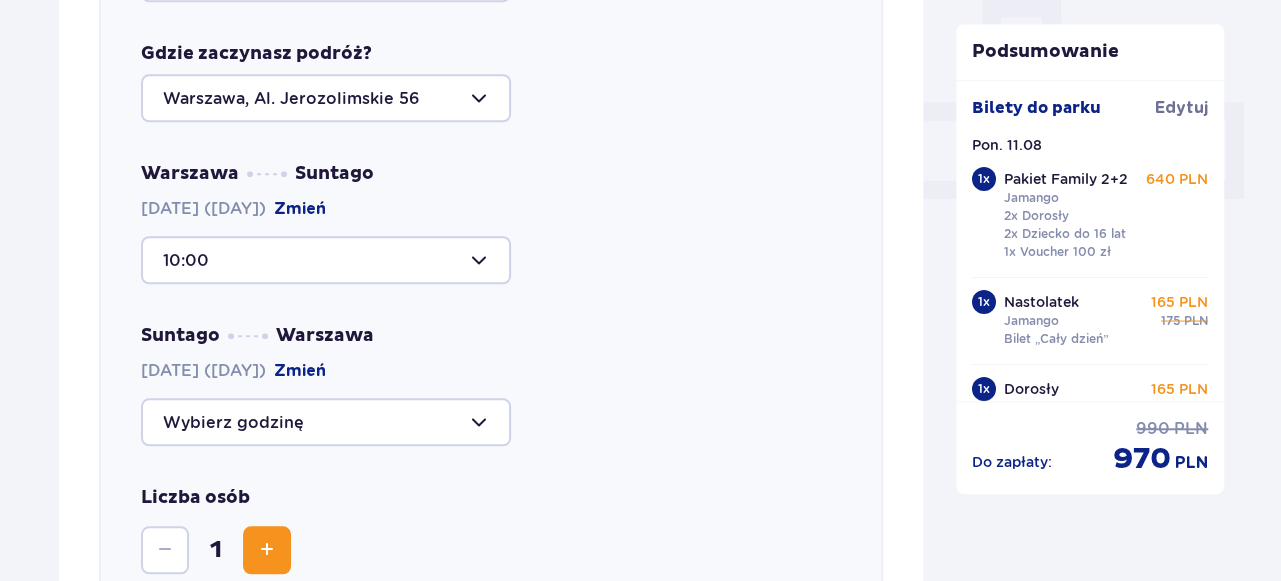 scroll, scrollTop: 906, scrollLeft: 0, axis: vertical 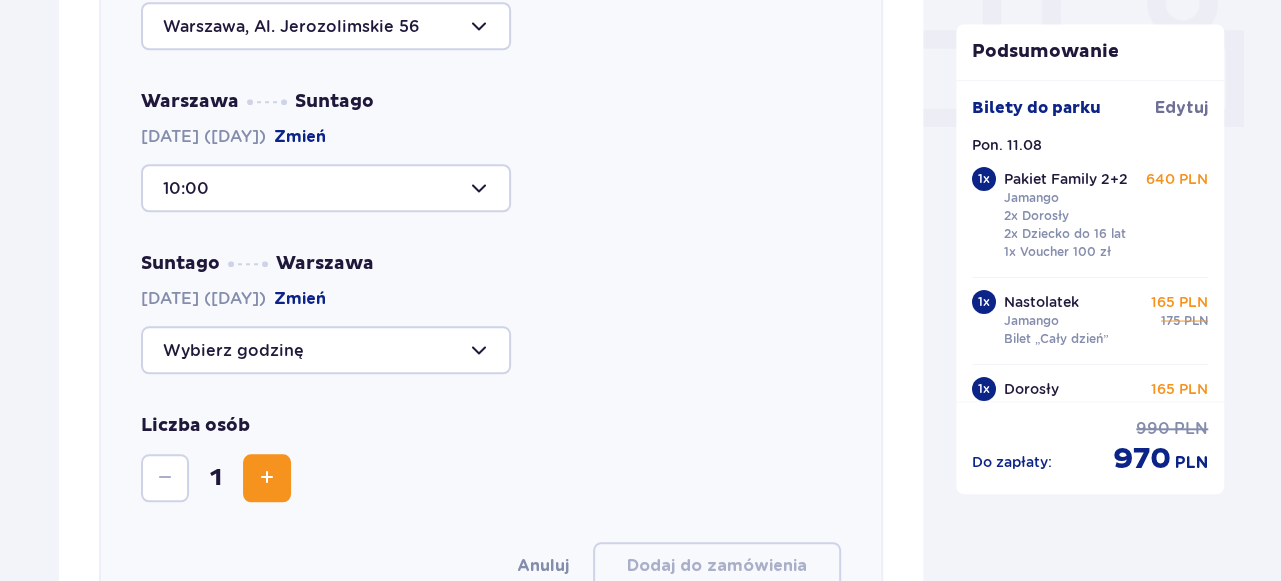 click at bounding box center [326, 350] 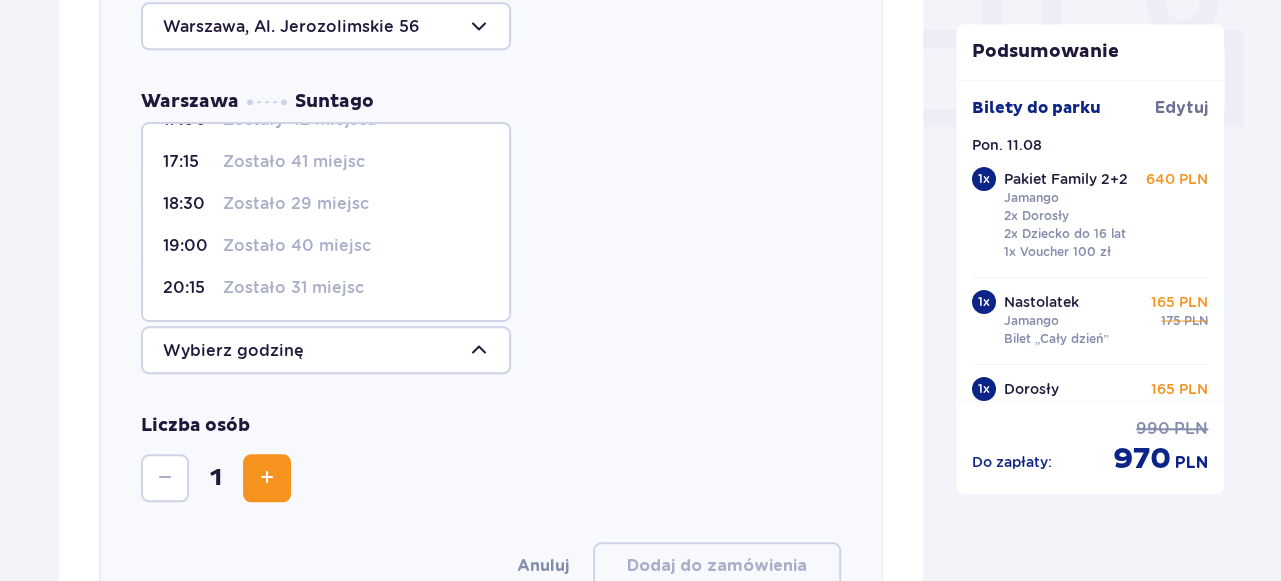 scroll, scrollTop: 116, scrollLeft: 0, axis: vertical 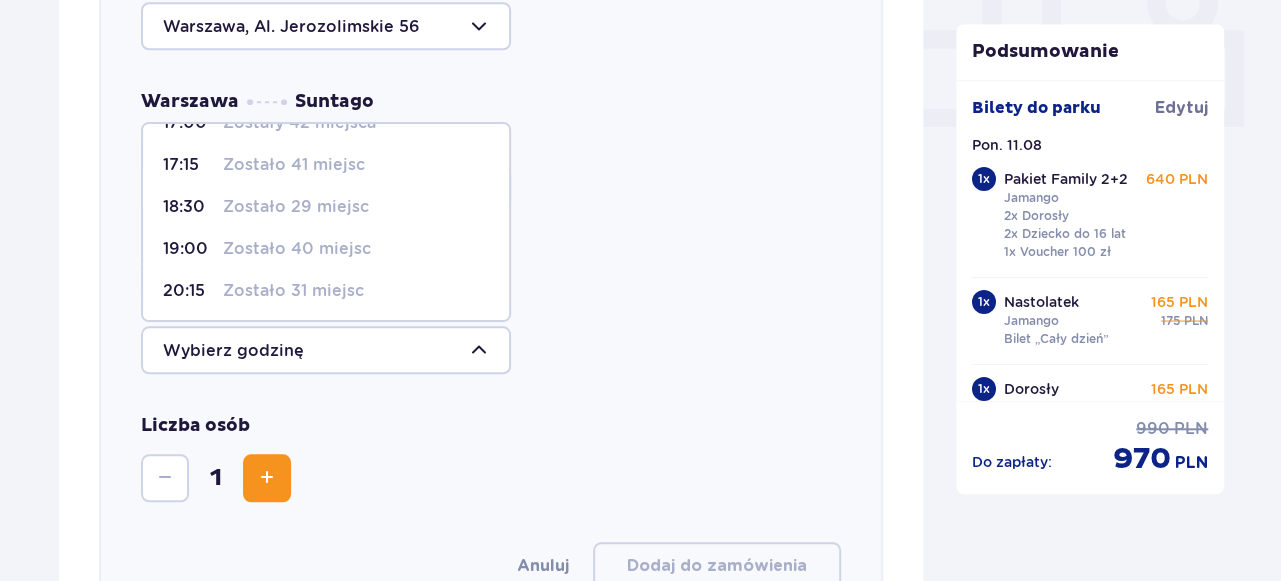 click on "Zostało 40 miejsc" at bounding box center (297, 249) 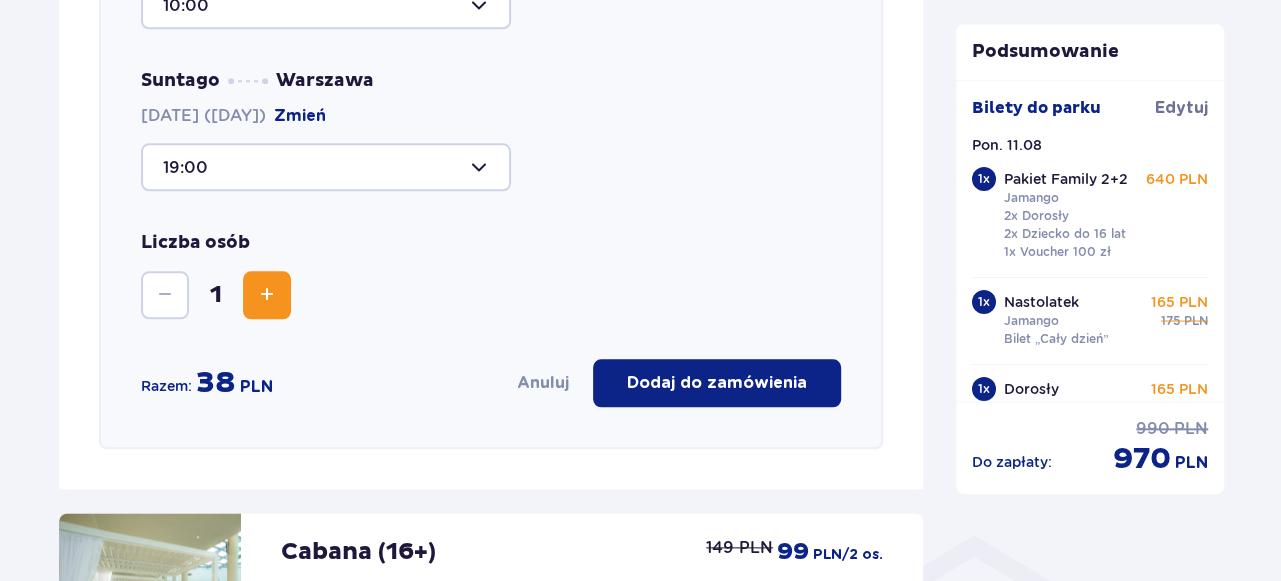 scroll, scrollTop: 1122, scrollLeft: 0, axis: vertical 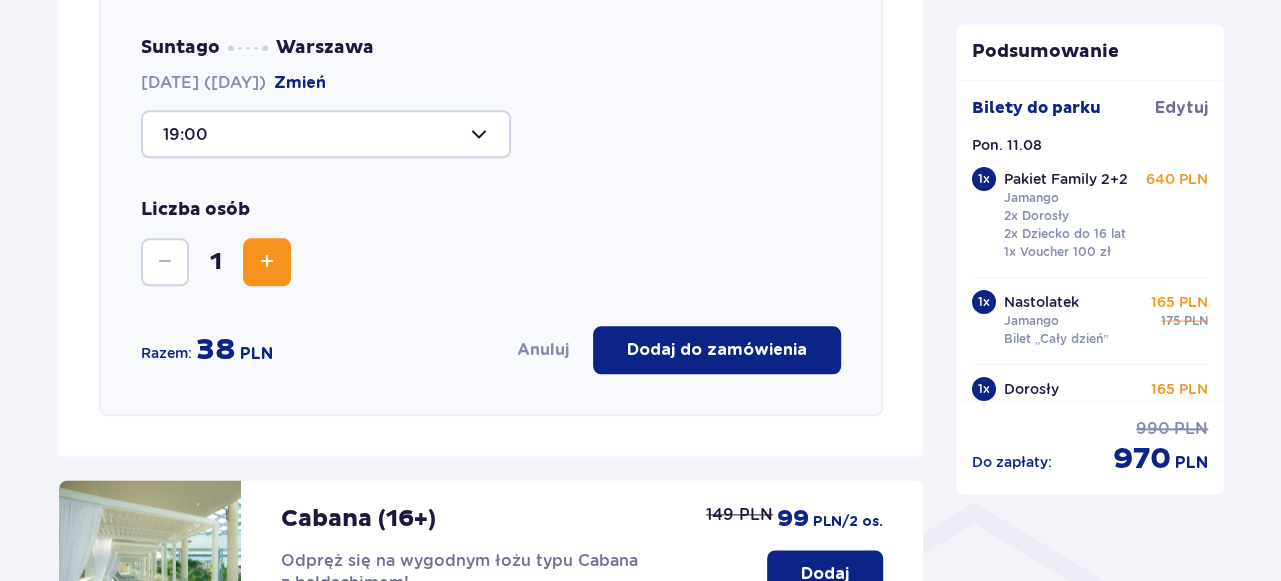 click at bounding box center [267, 262] 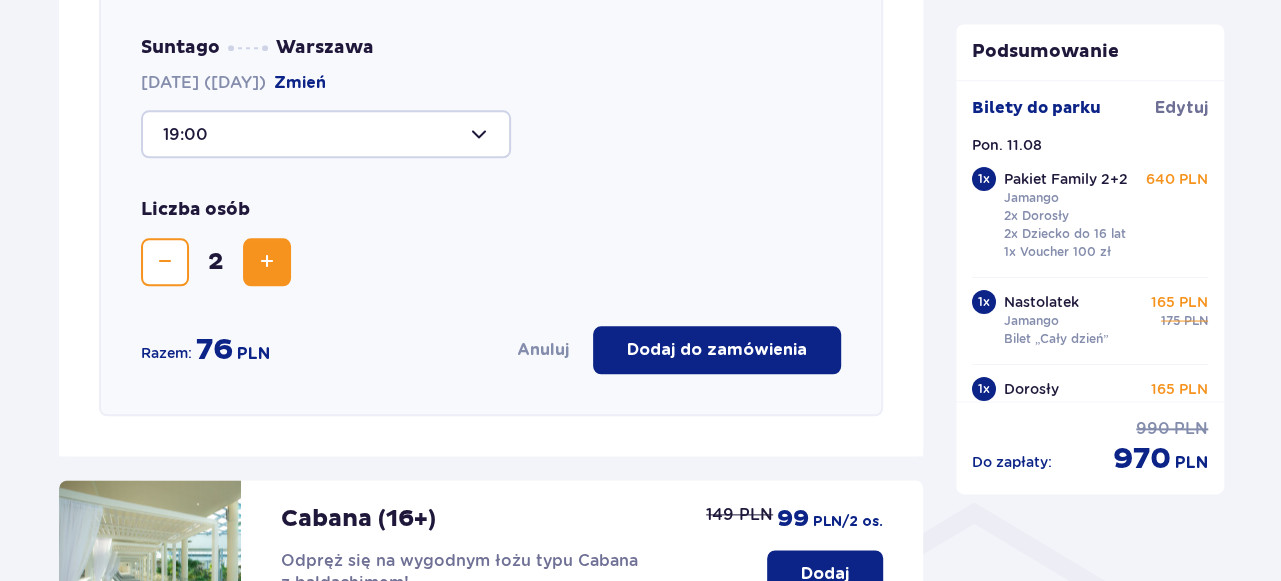 click at bounding box center (267, 262) 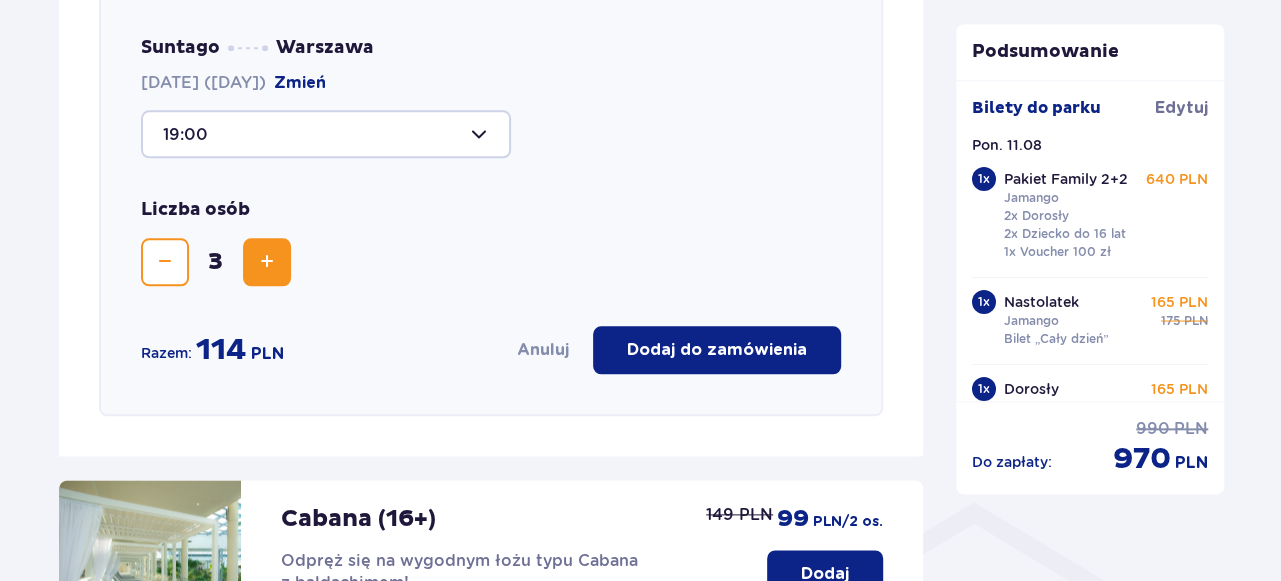 click at bounding box center [267, 262] 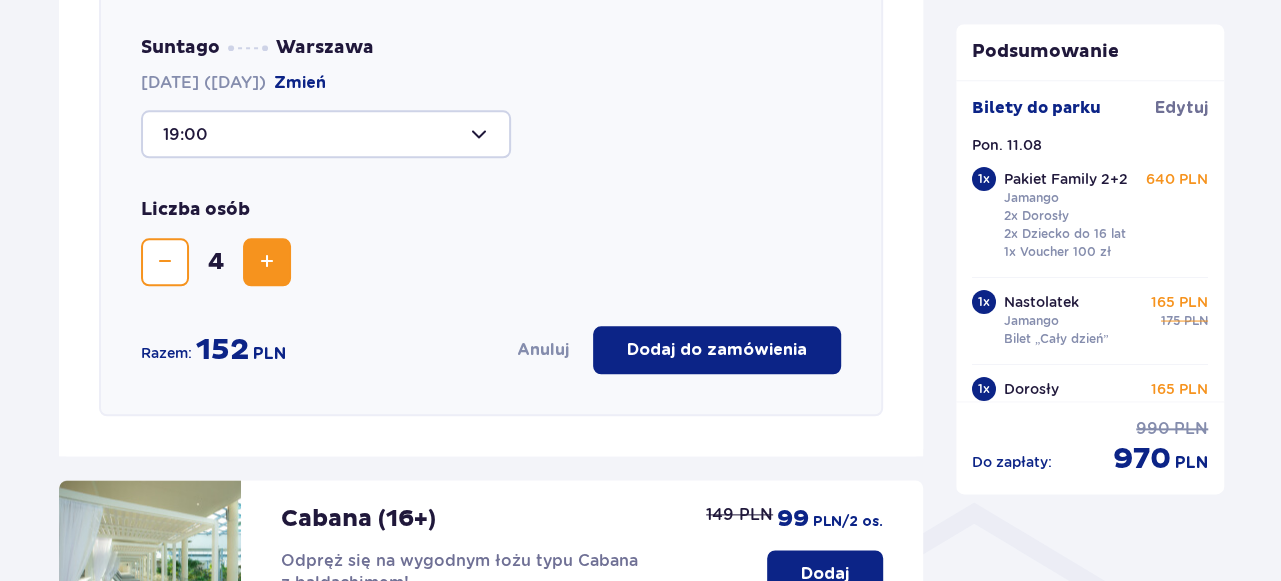 click at bounding box center (267, 262) 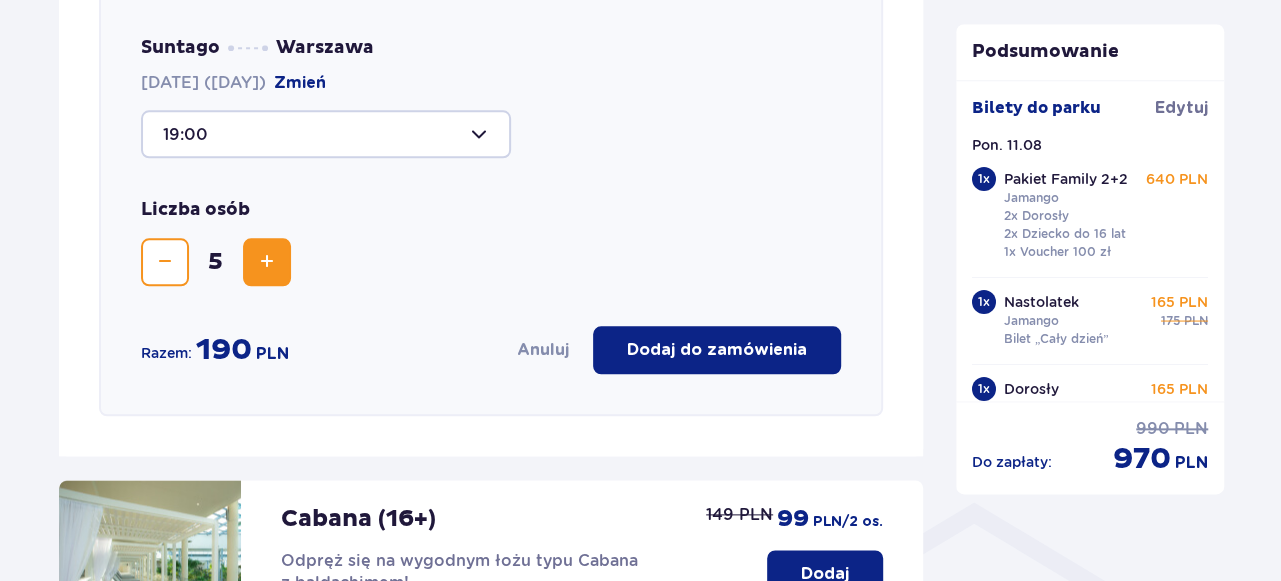 click at bounding box center (267, 262) 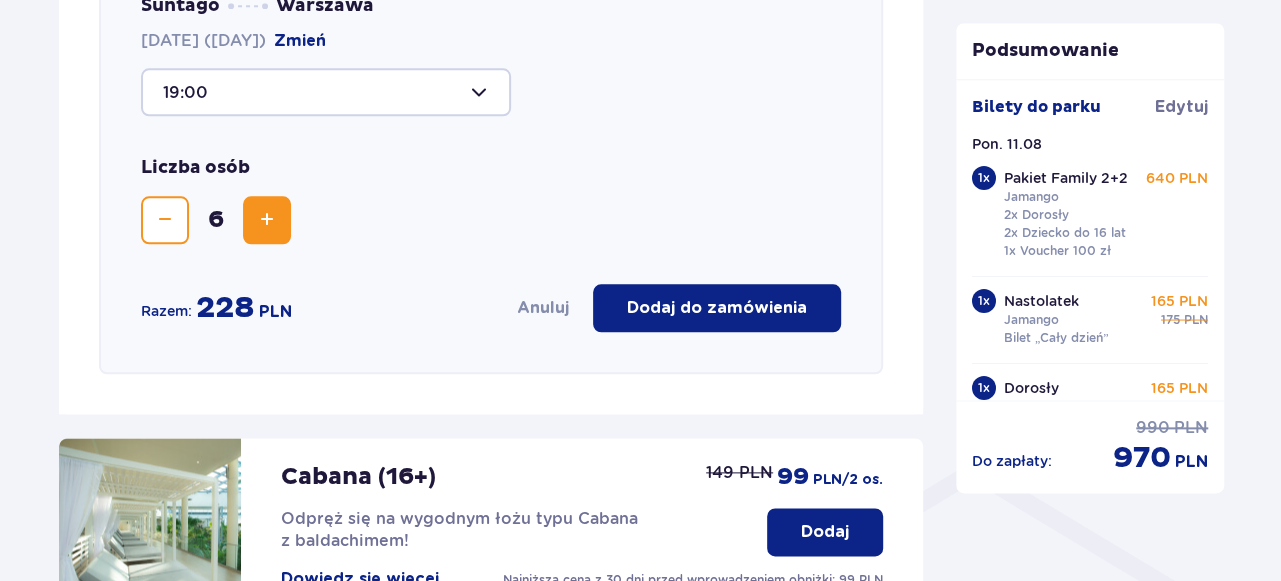 scroll, scrollTop: 1338, scrollLeft: 0, axis: vertical 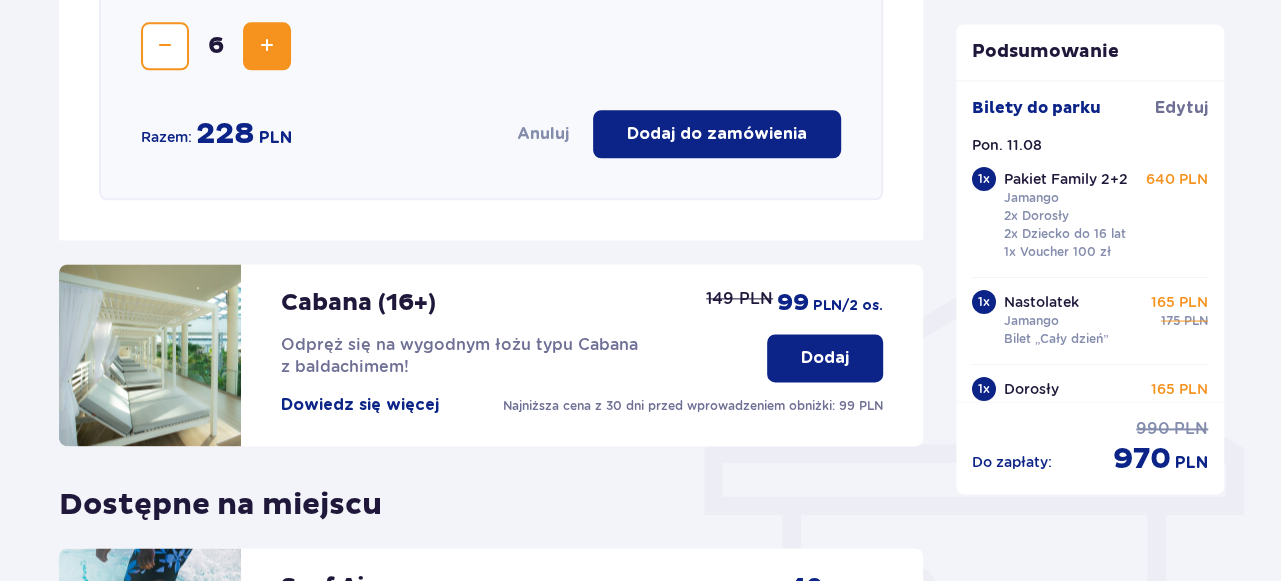 click on "Dodaj" at bounding box center (825, 358) 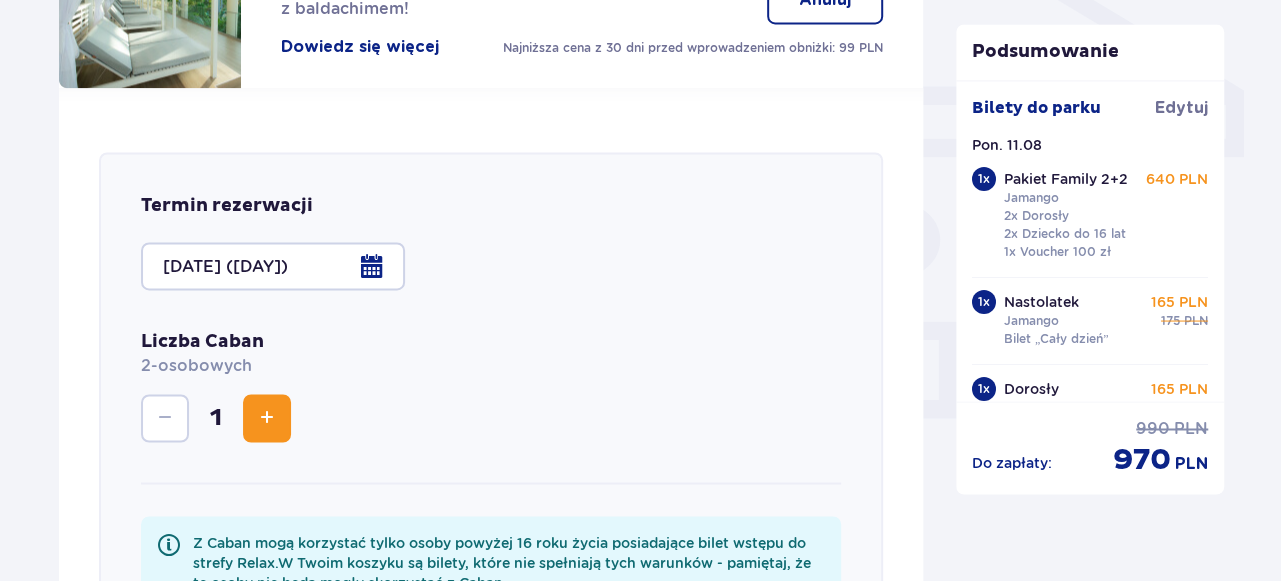 scroll, scrollTop: 1607, scrollLeft: 0, axis: vertical 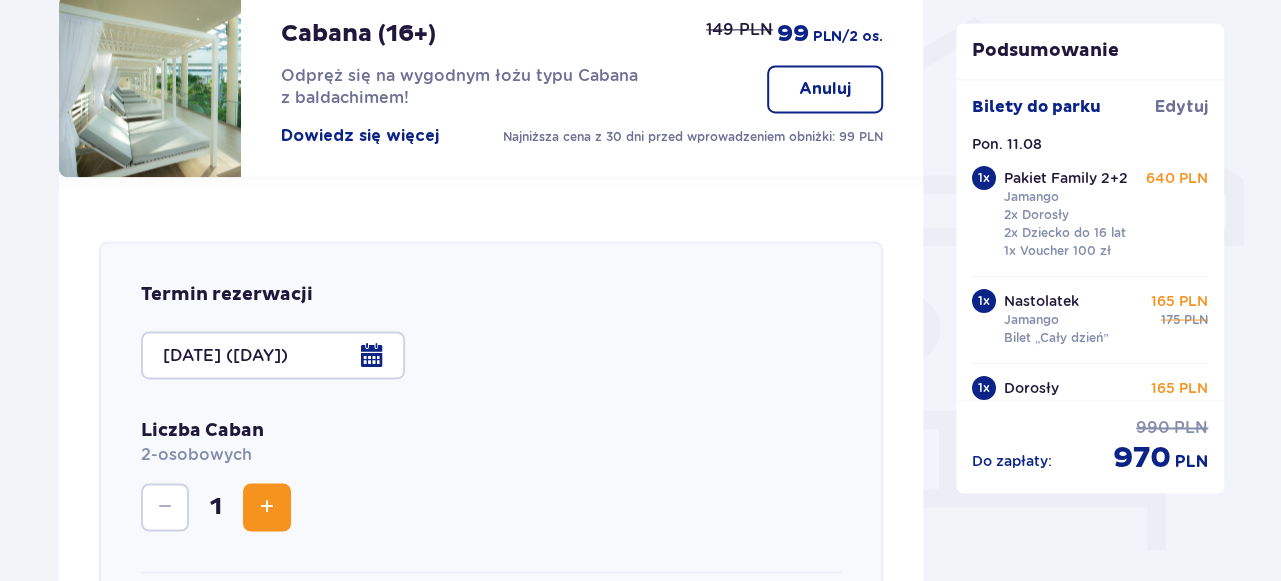 click on "Anuluj" at bounding box center (825, 89) 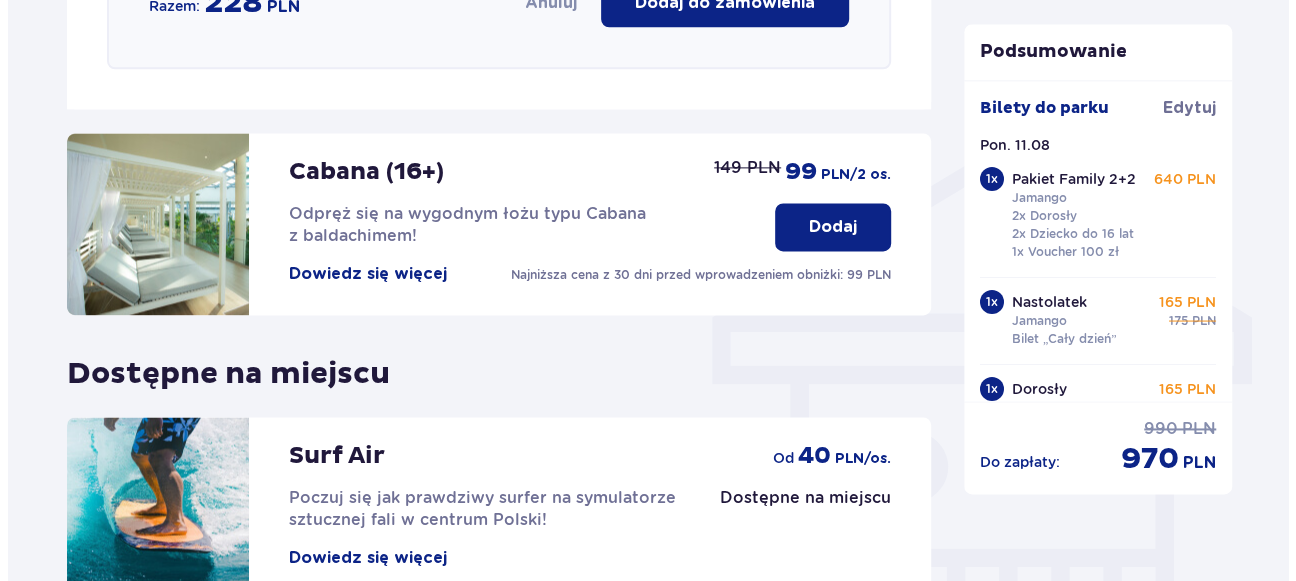 scroll, scrollTop: 1512, scrollLeft: 0, axis: vertical 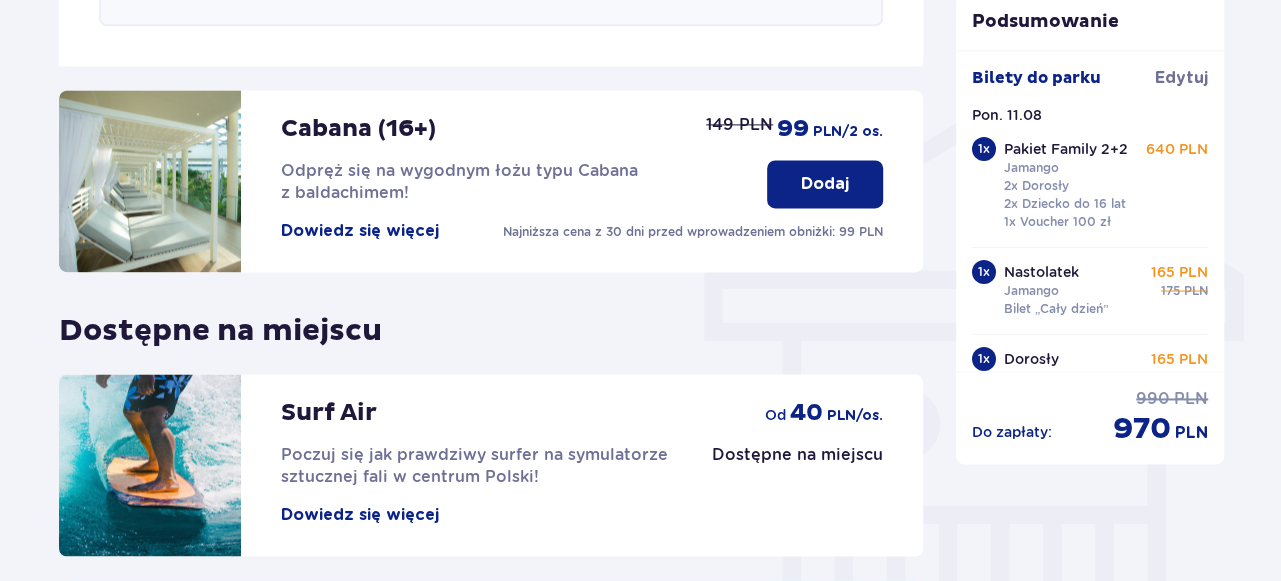 click on "Dowiedz się więcej" at bounding box center [360, 231] 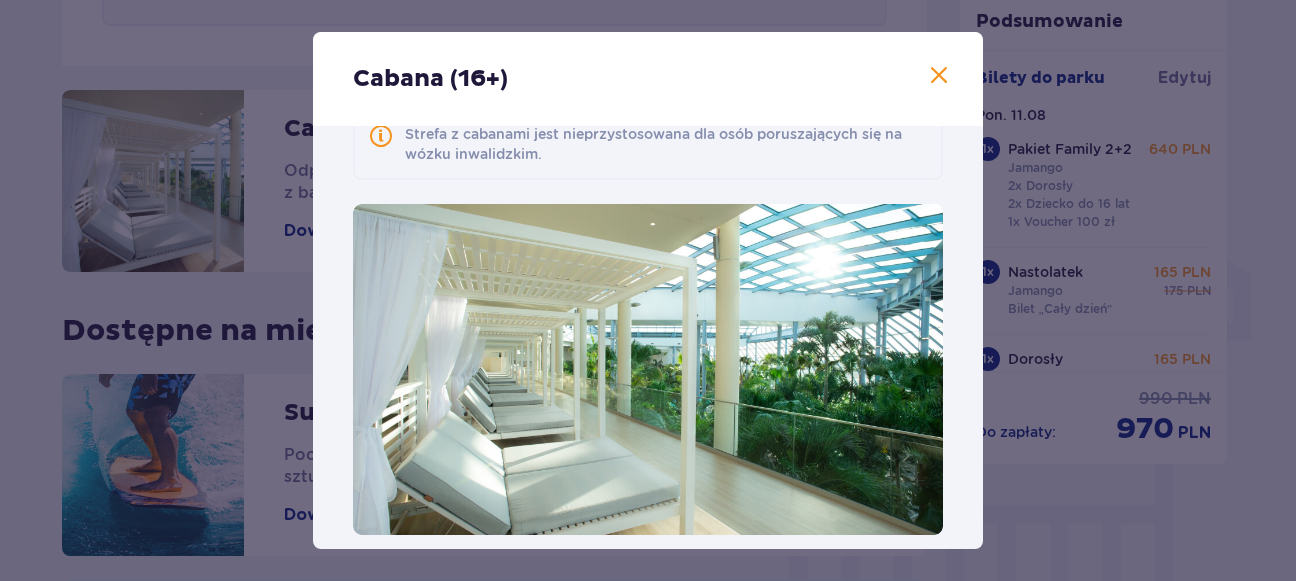 scroll, scrollTop: 249, scrollLeft: 0, axis: vertical 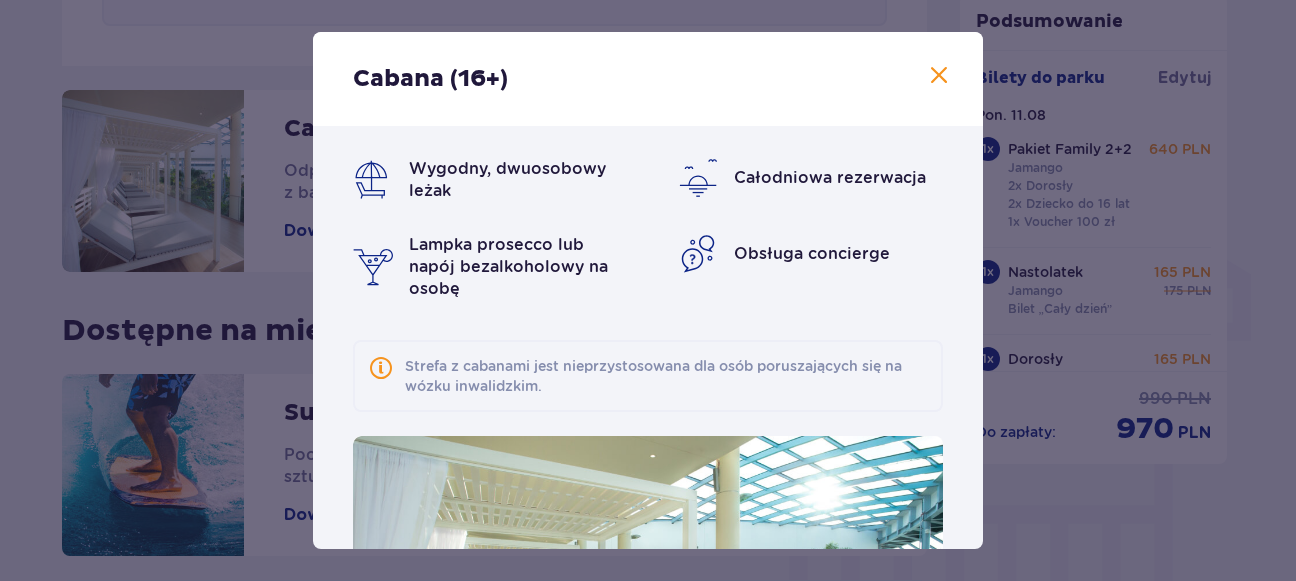 click at bounding box center [939, 76] 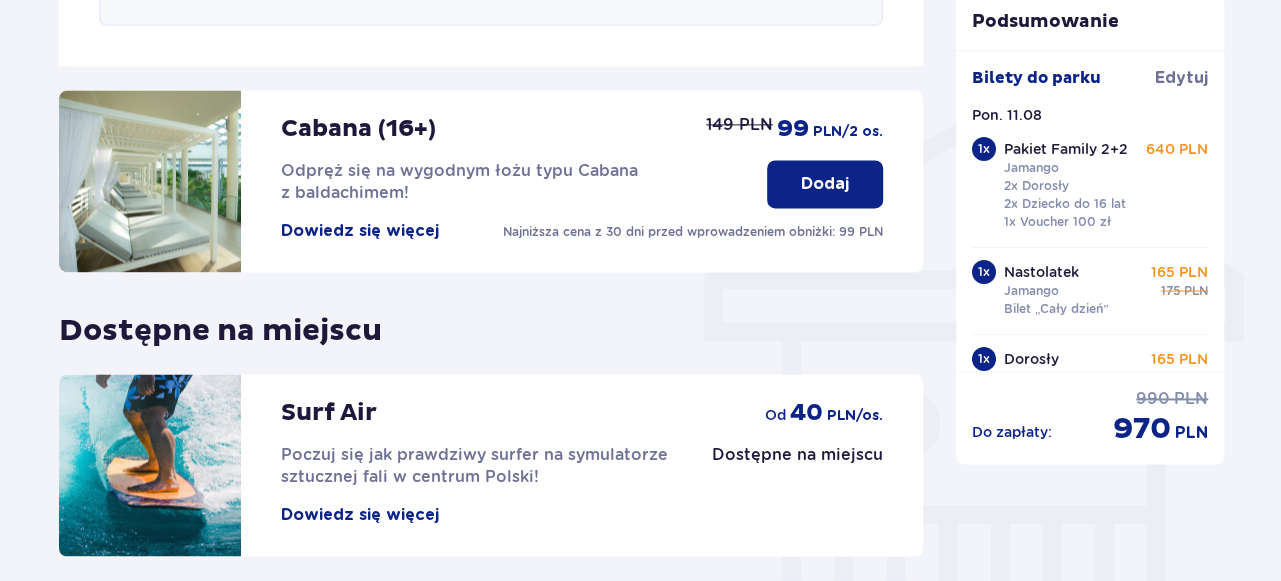 click on "Dodaj" at bounding box center (825, 184) 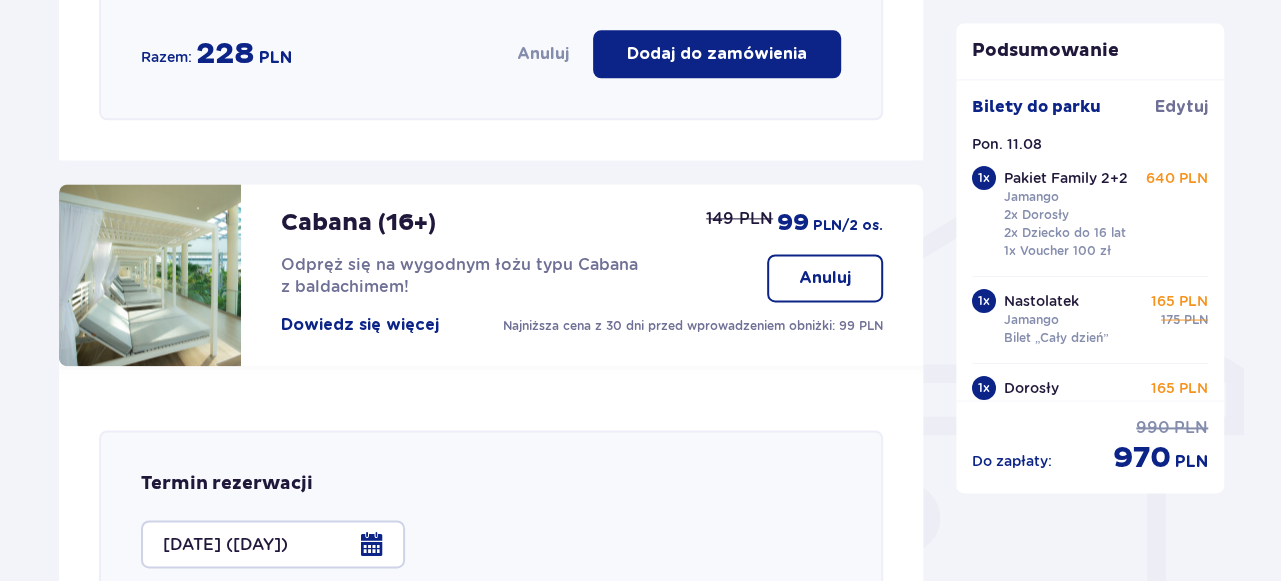 scroll, scrollTop: 1391, scrollLeft: 0, axis: vertical 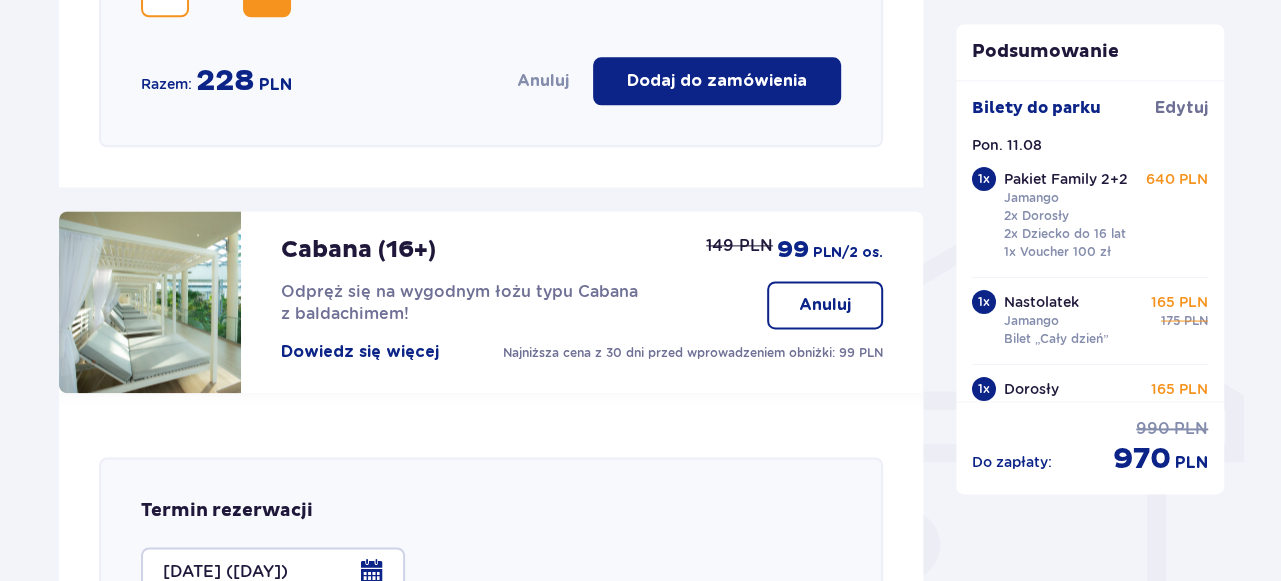 click on "Anuluj" at bounding box center (825, 305) 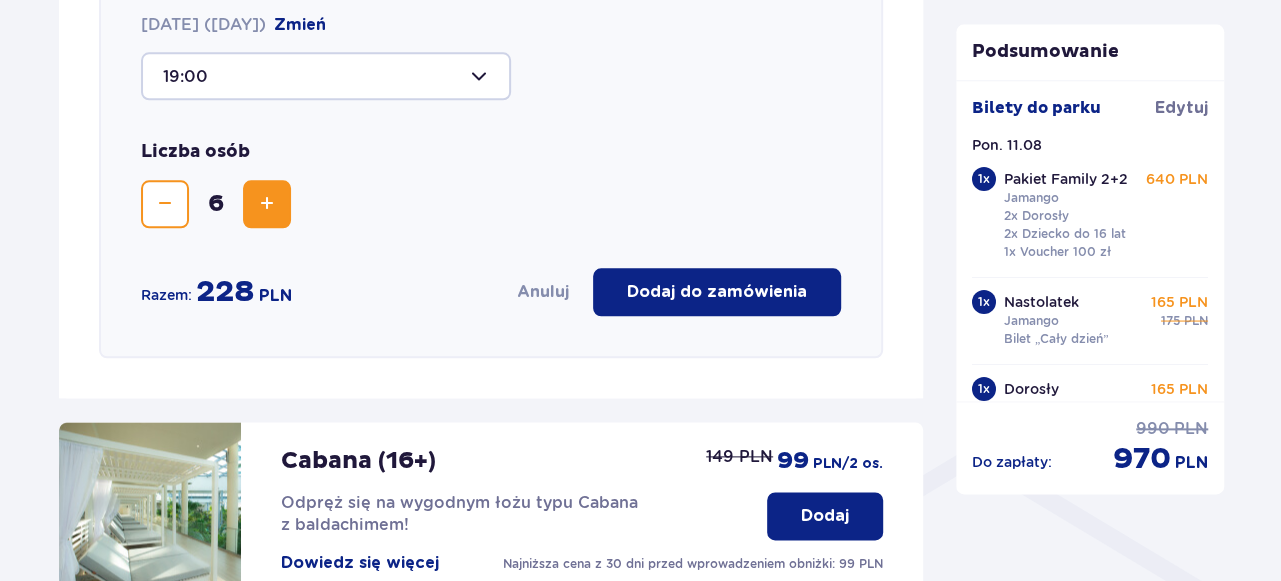 scroll, scrollTop: 1111, scrollLeft: 0, axis: vertical 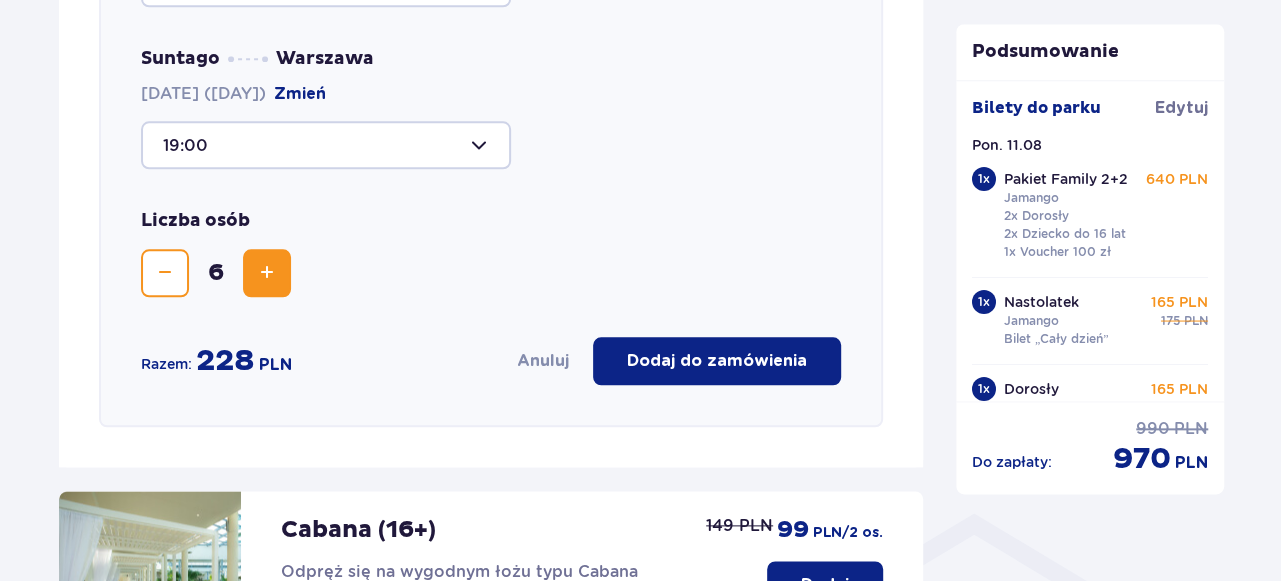 click on "Dodaj do zamówienia" at bounding box center (717, 361) 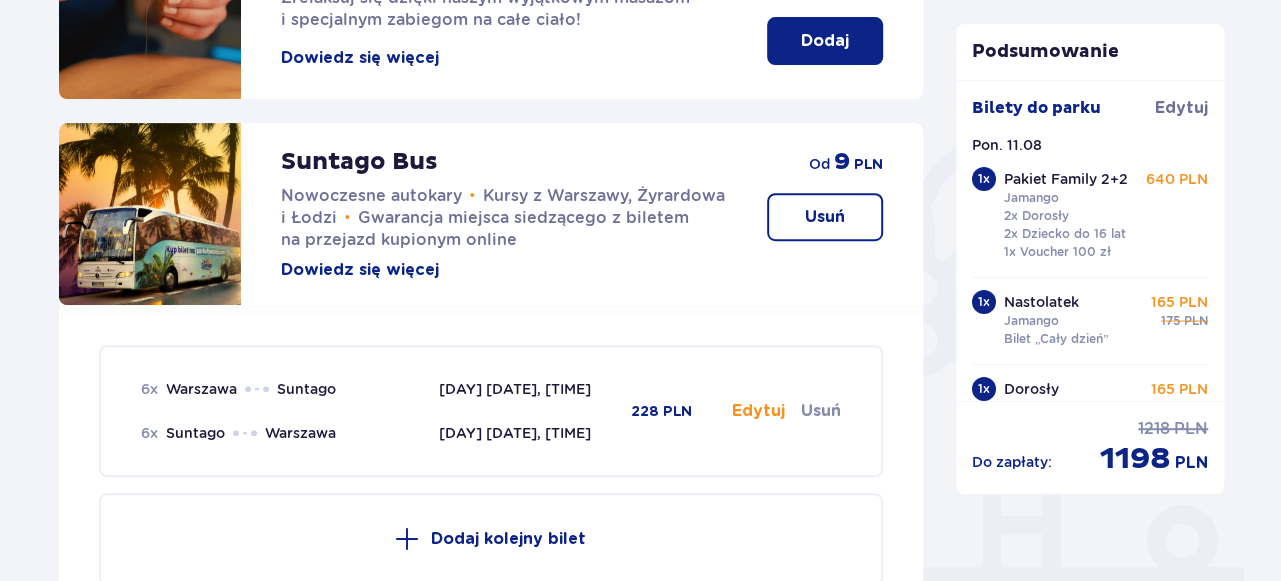 scroll, scrollTop: 366, scrollLeft: 0, axis: vertical 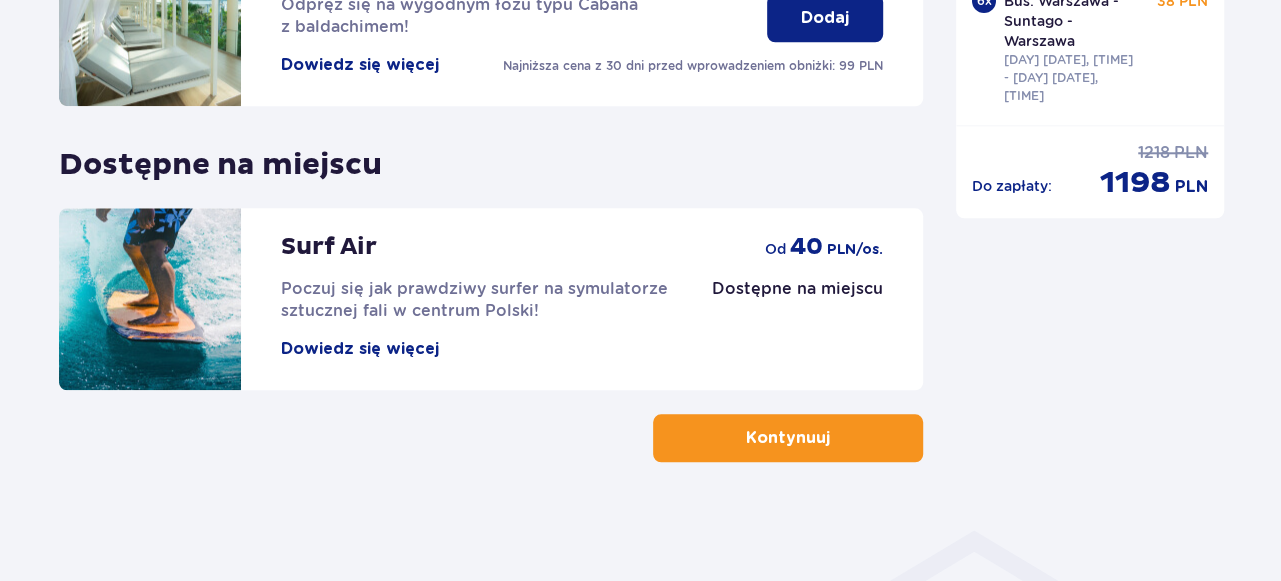 click on "Kontynuuj" at bounding box center (788, 438) 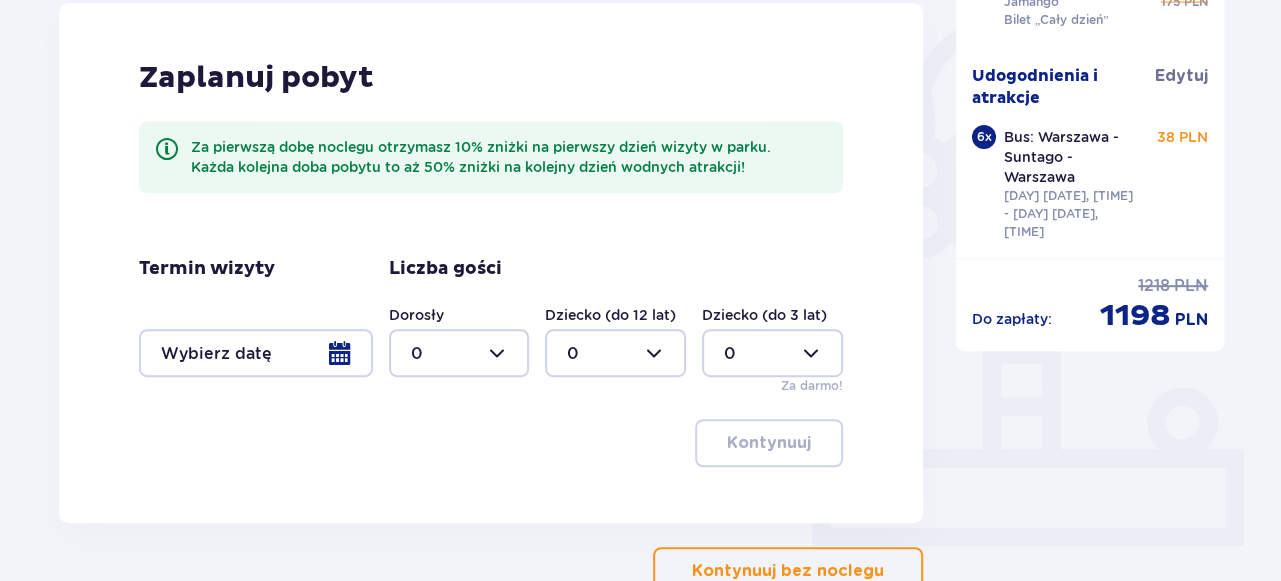 scroll, scrollTop: 621, scrollLeft: 0, axis: vertical 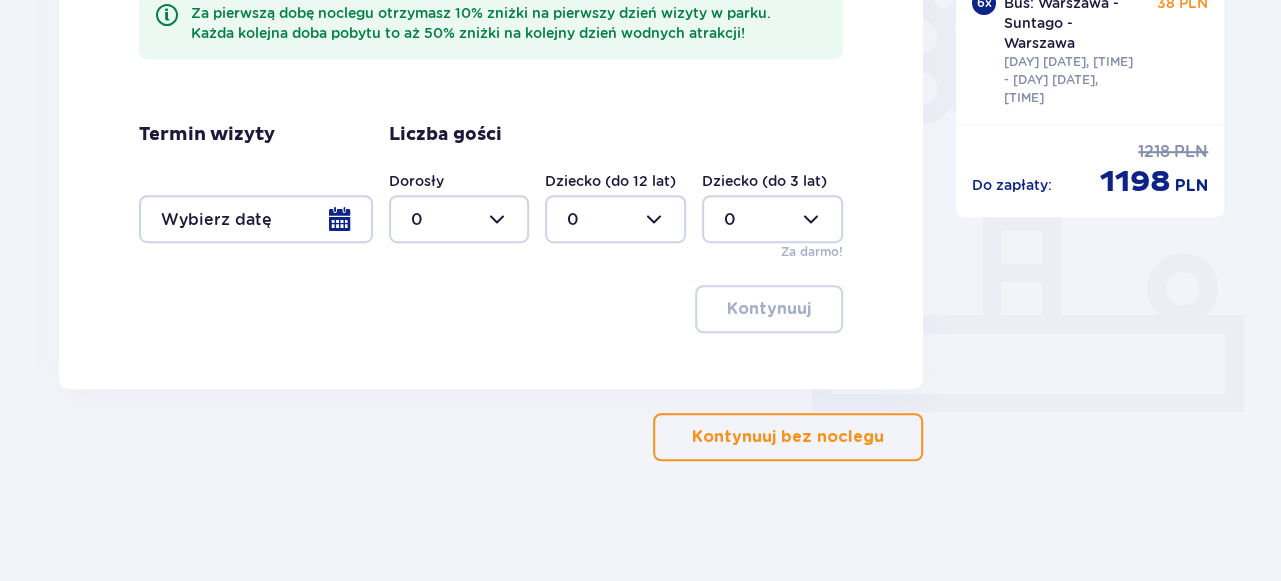 click on "Kontynuuj bez noclegu" at bounding box center (788, 437) 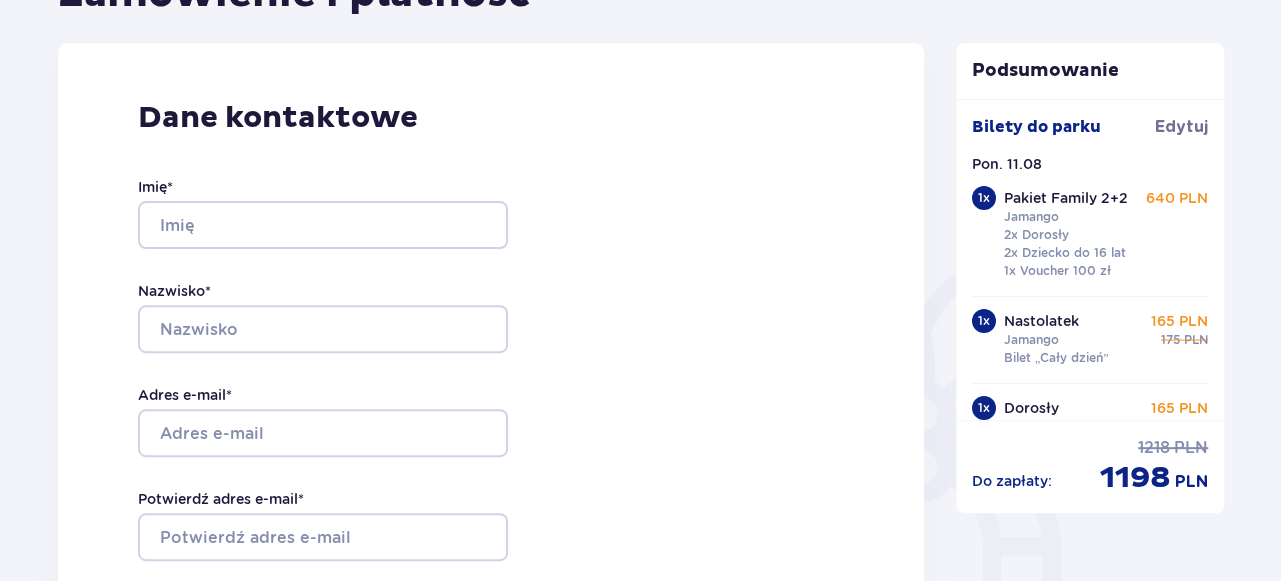 scroll, scrollTop: 324, scrollLeft: 0, axis: vertical 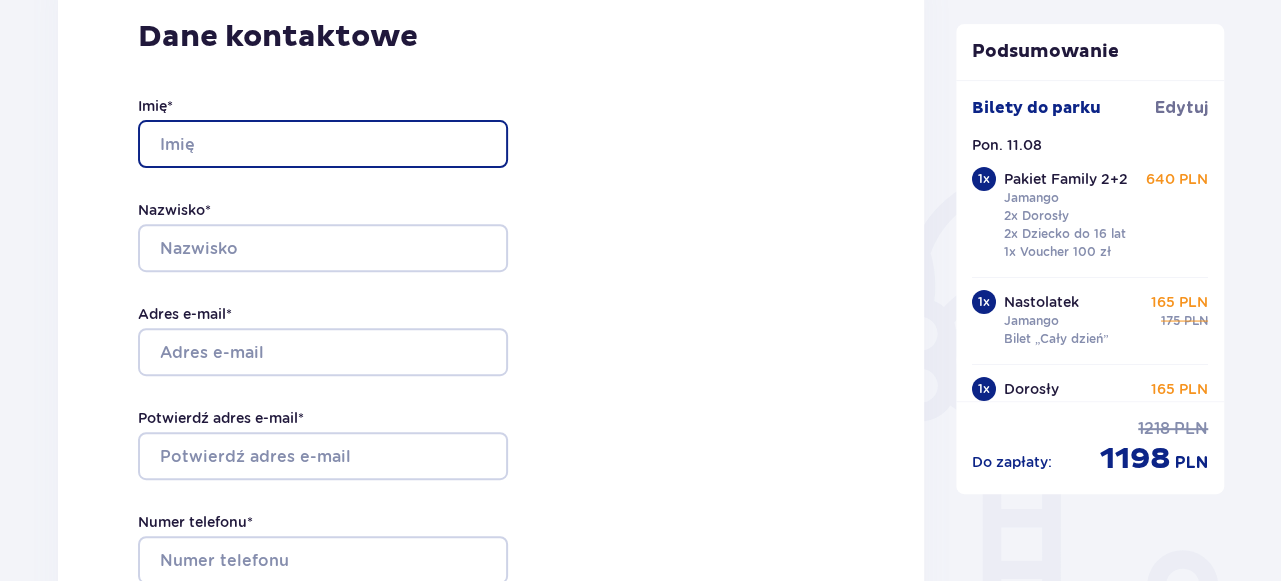 click on "Imię *" at bounding box center [323, 144] 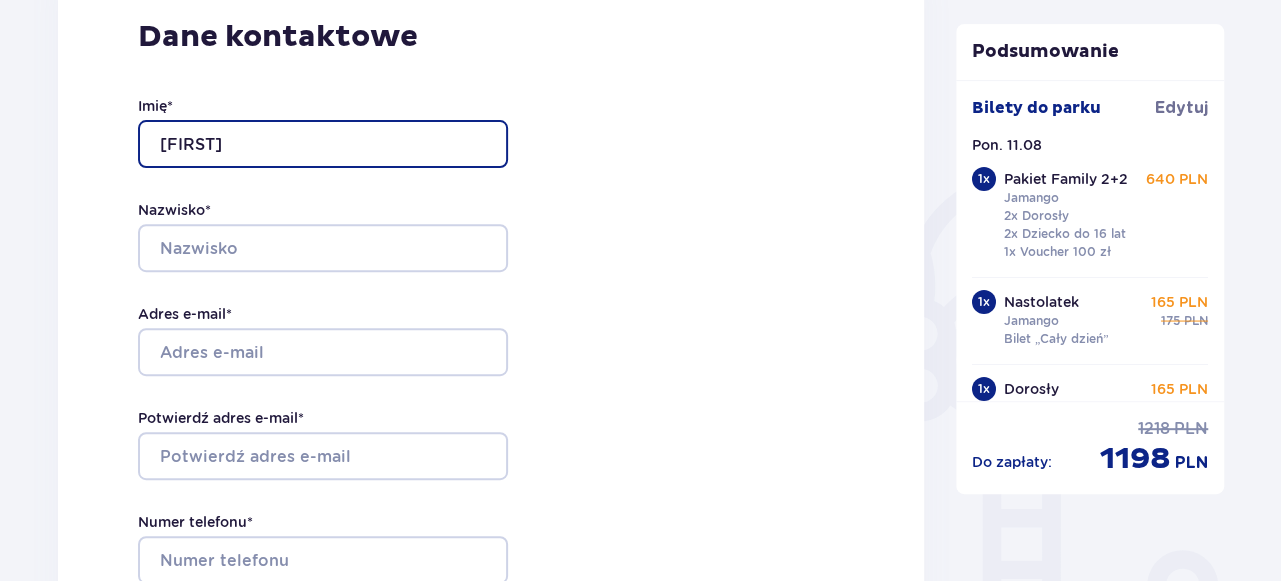 type on "Joanna" 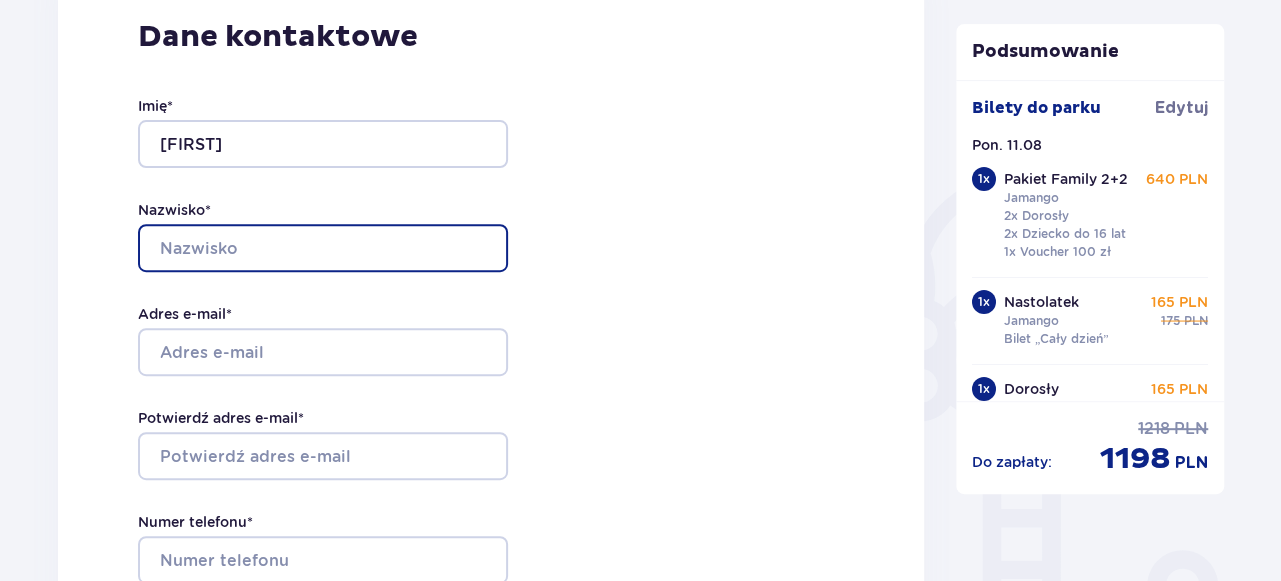 click on "Nazwisko *" at bounding box center [323, 248] 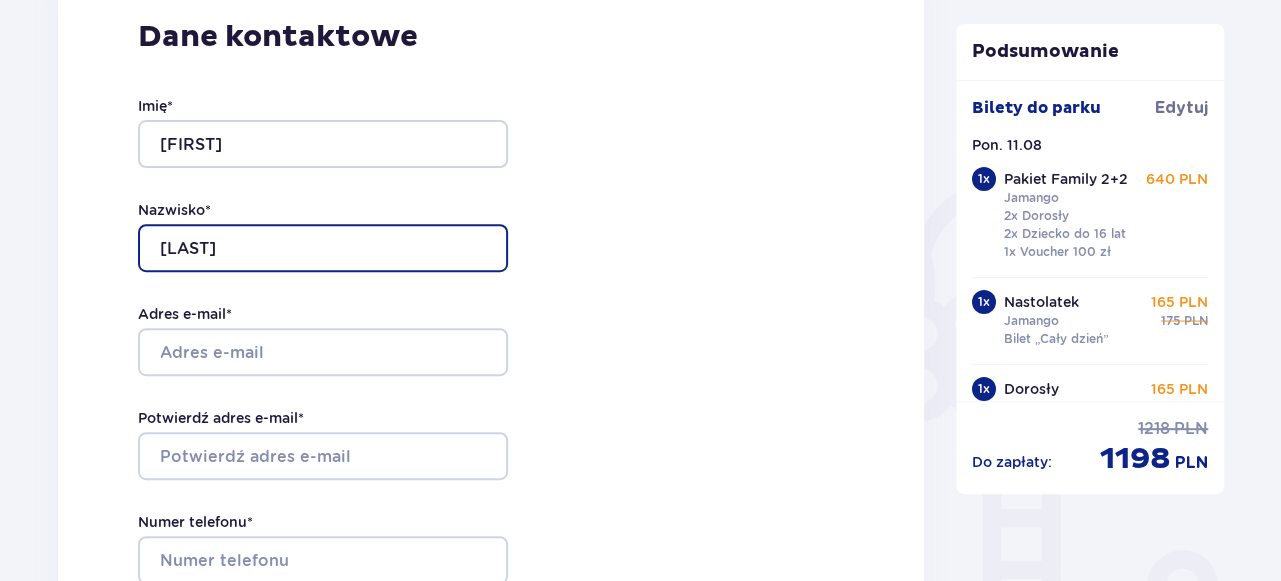 type on "Bobrowska" 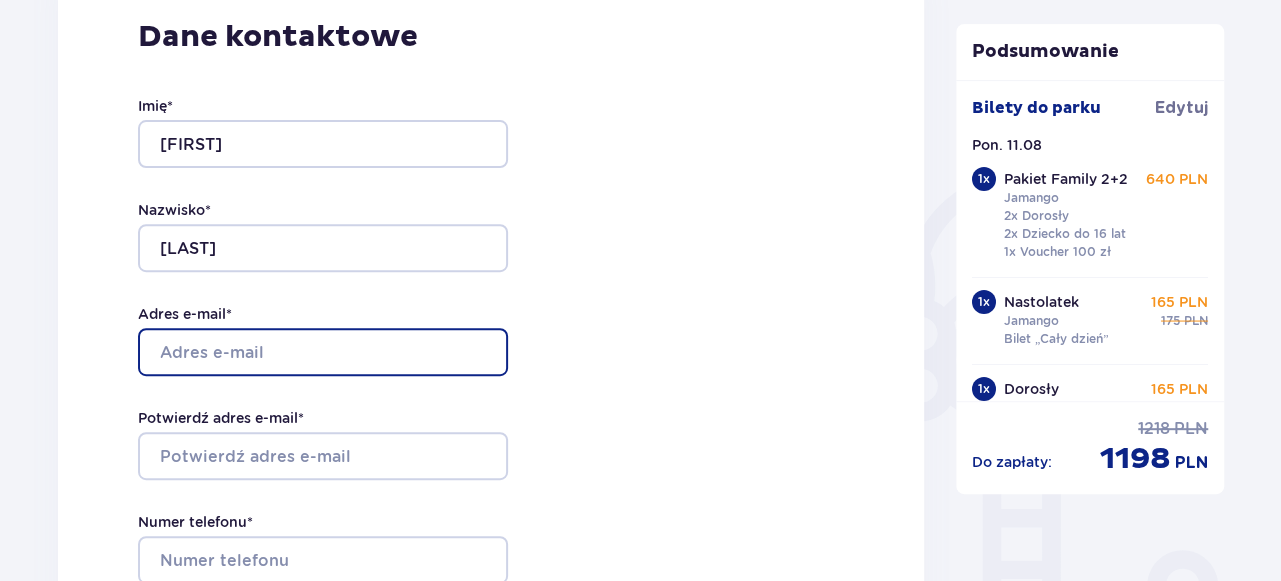 click on "Adres e-mail *" at bounding box center (323, 352) 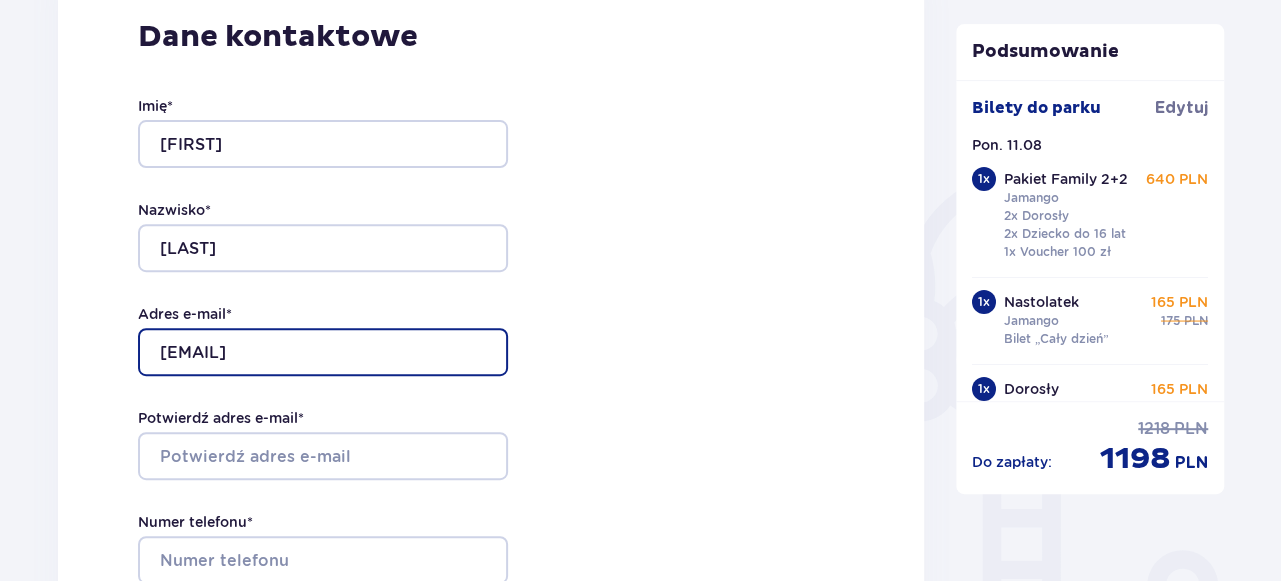 type on "joanna.bobrowska@wp.pl" 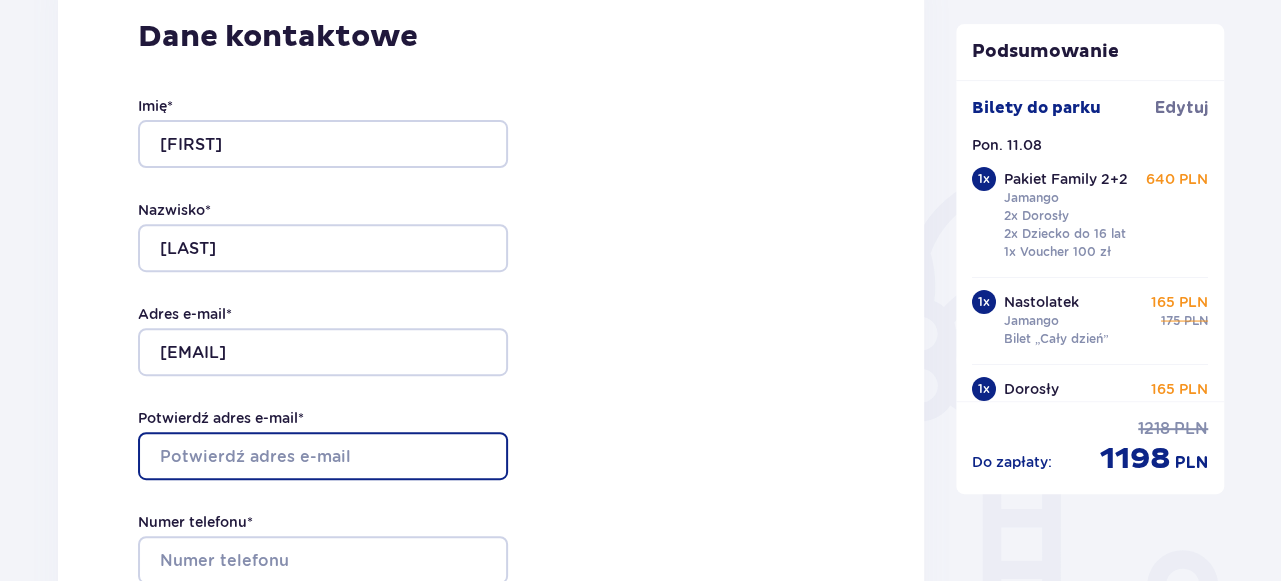 click on "Potwierdź adres e-mail *" at bounding box center [323, 456] 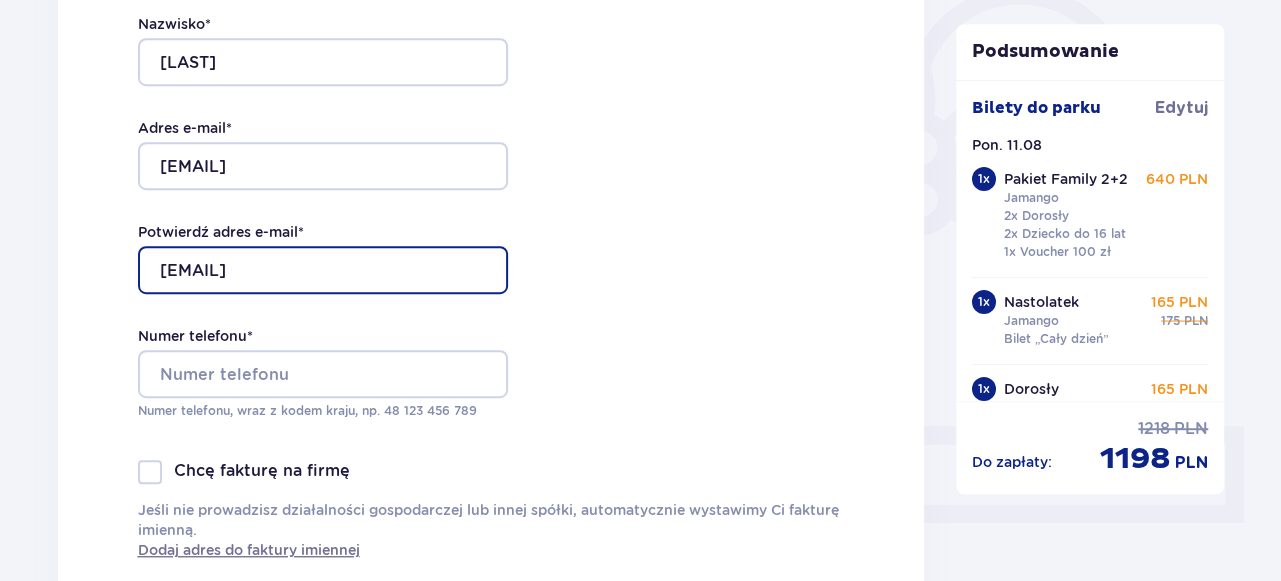 scroll, scrollTop: 540, scrollLeft: 0, axis: vertical 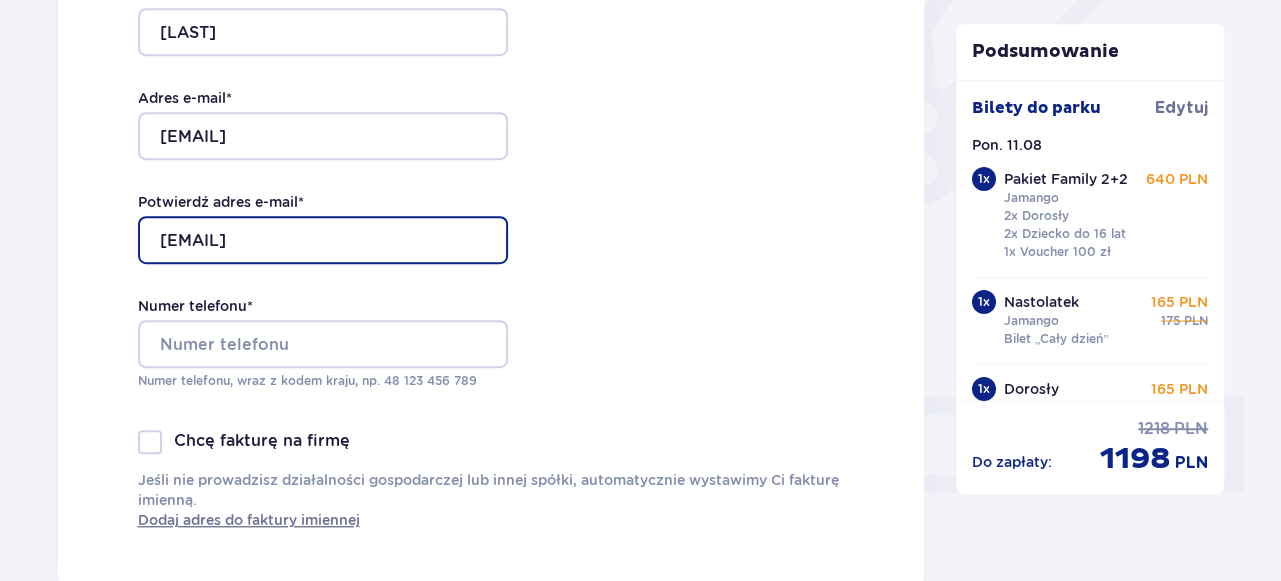 type on "joanna.bobrowska@wp.pl" 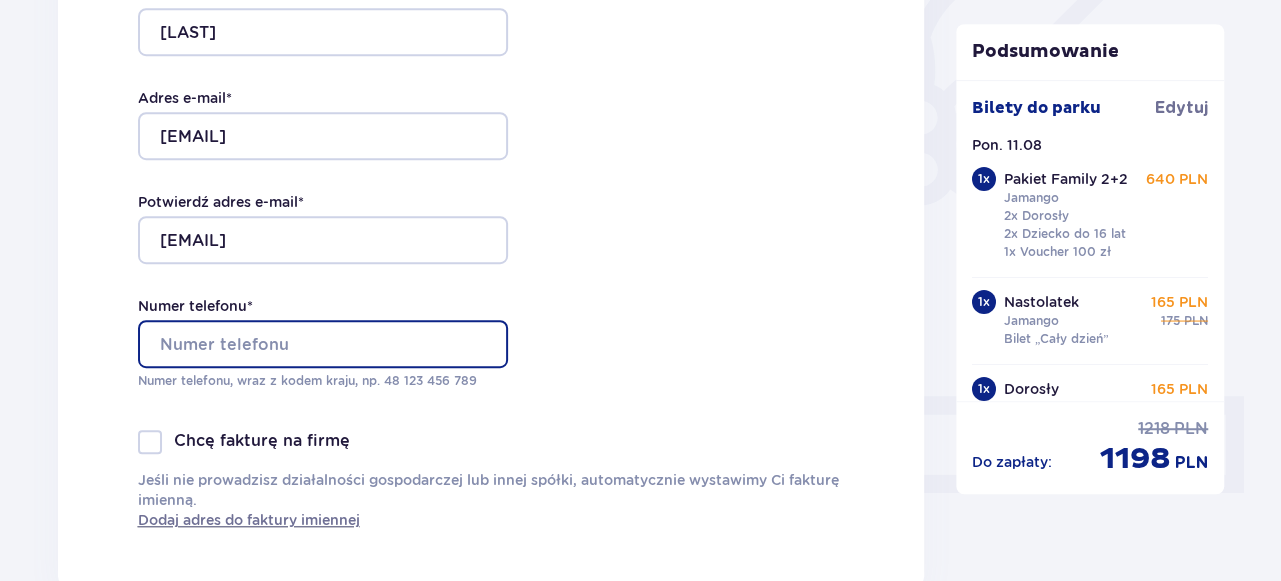 click on "Numer telefonu *" at bounding box center [323, 344] 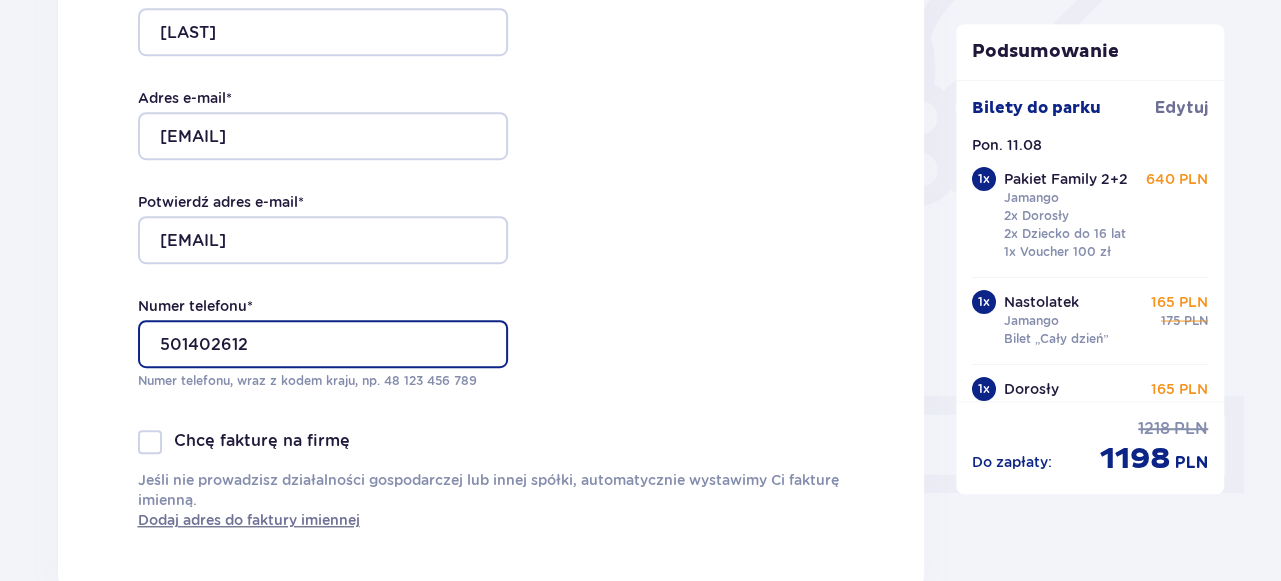 click on "501402612" at bounding box center (323, 344) 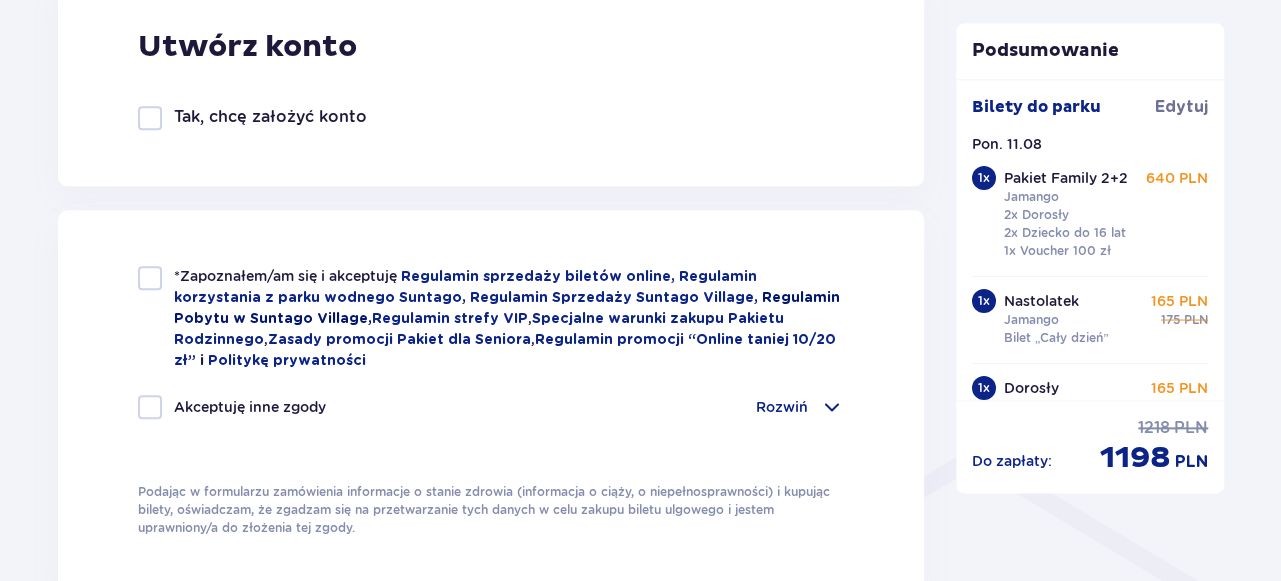 scroll, scrollTop: 1188, scrollLeft: 0, axis: vertical 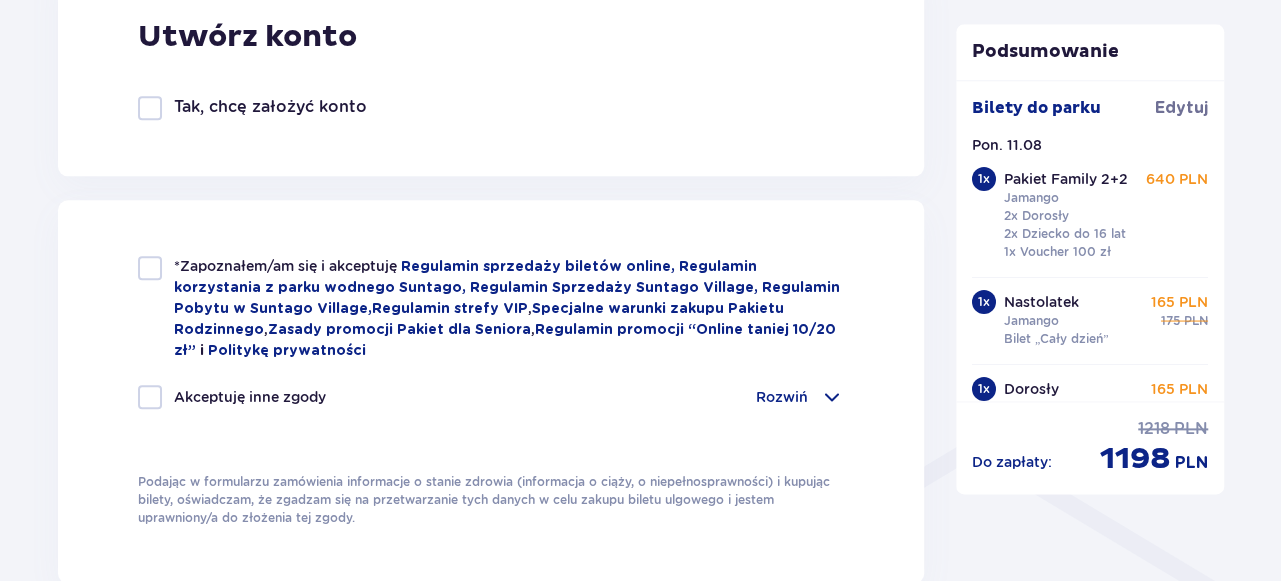 type on "501402612" 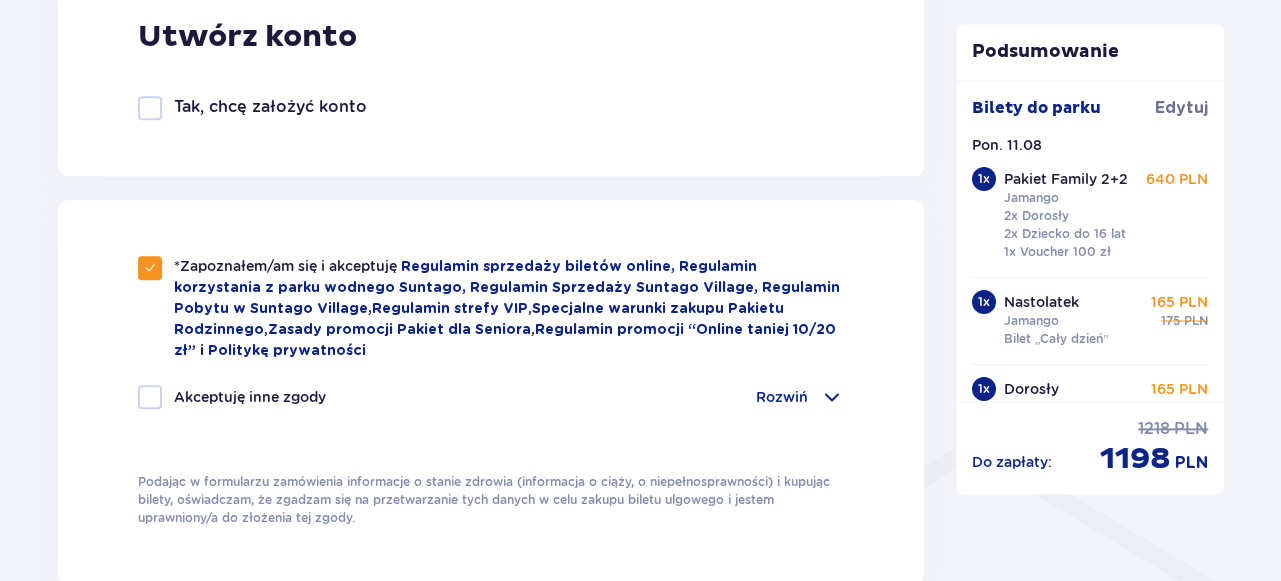 click at bounding box center (832, 397) 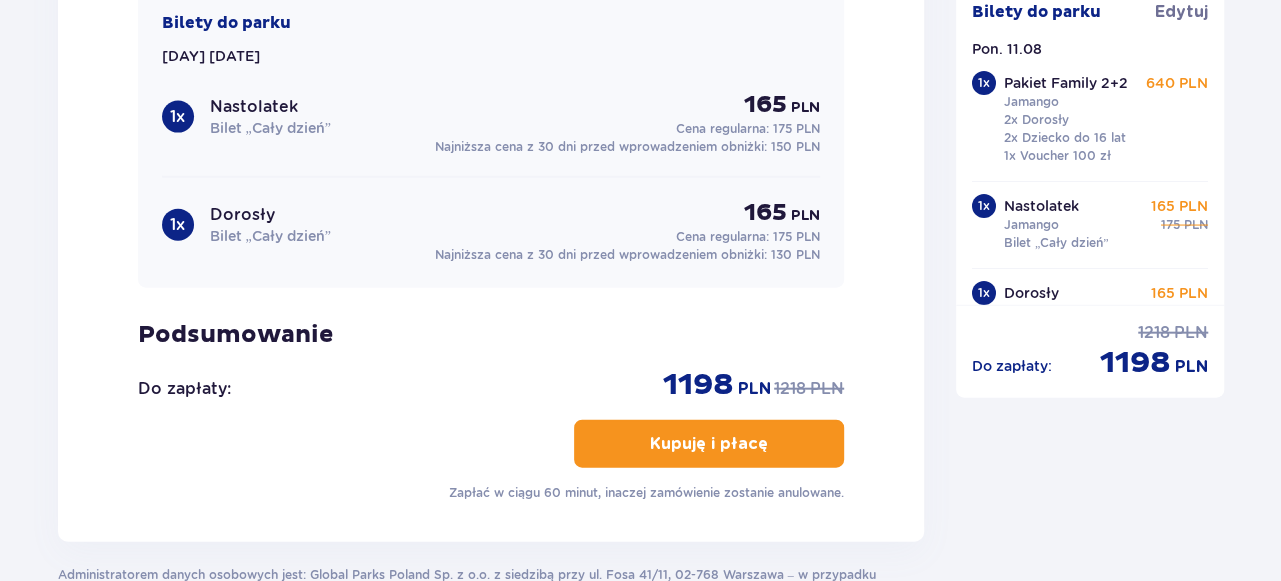 scroll, scrollTop: 2592, scrollLeft: 0, axis: vertical 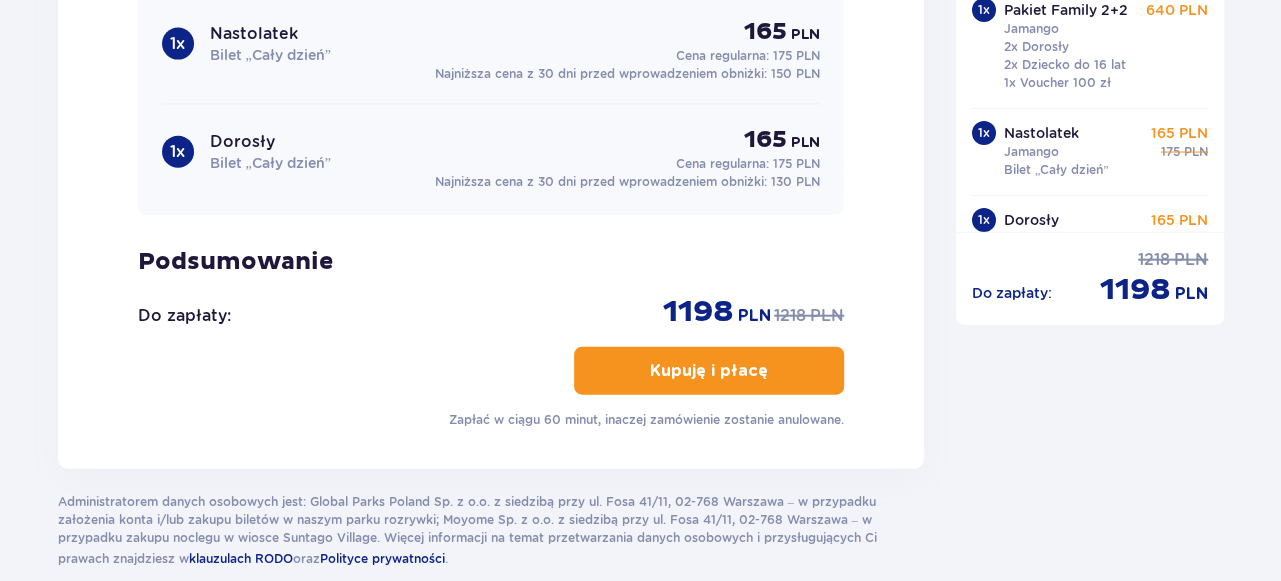 click on "Kupuję i płacę" at bounding box center (709, 371) 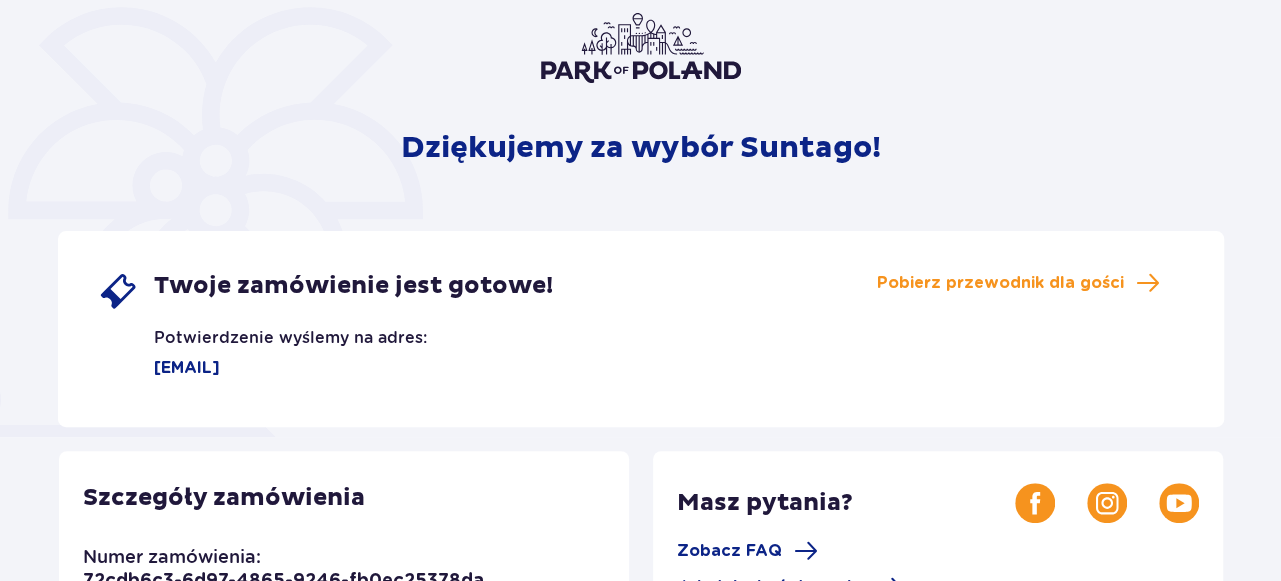 scroll, scrollTop: 216, scrollLeft: 0, axis: vertical 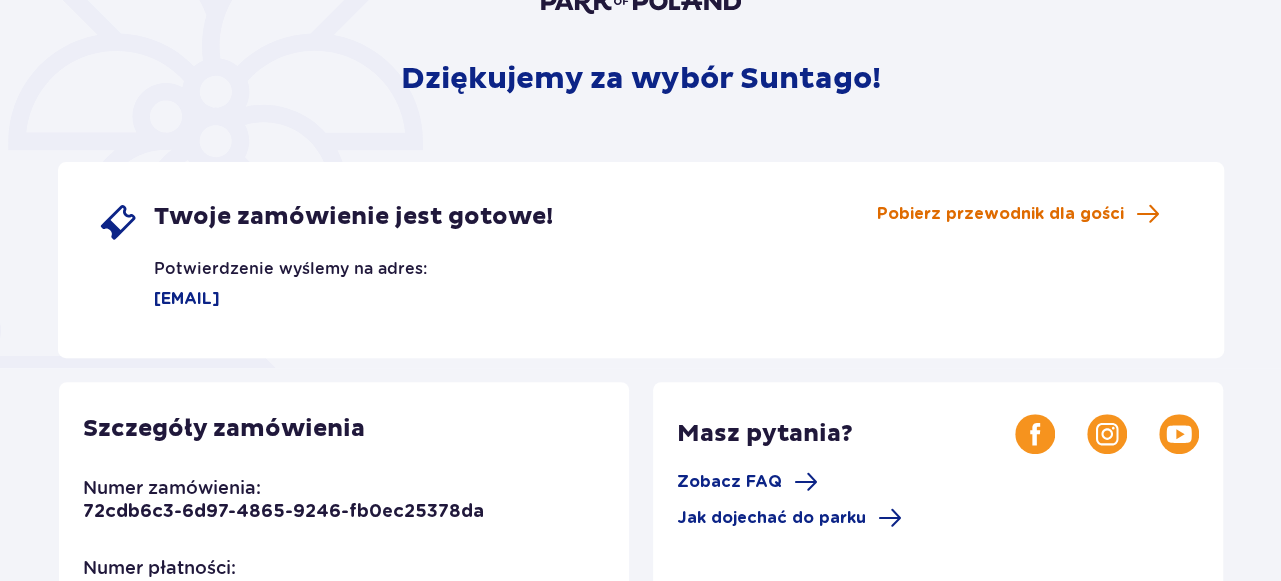 click on "Pobierz przewodnik dla gości" at bounding box center (1000, 214) 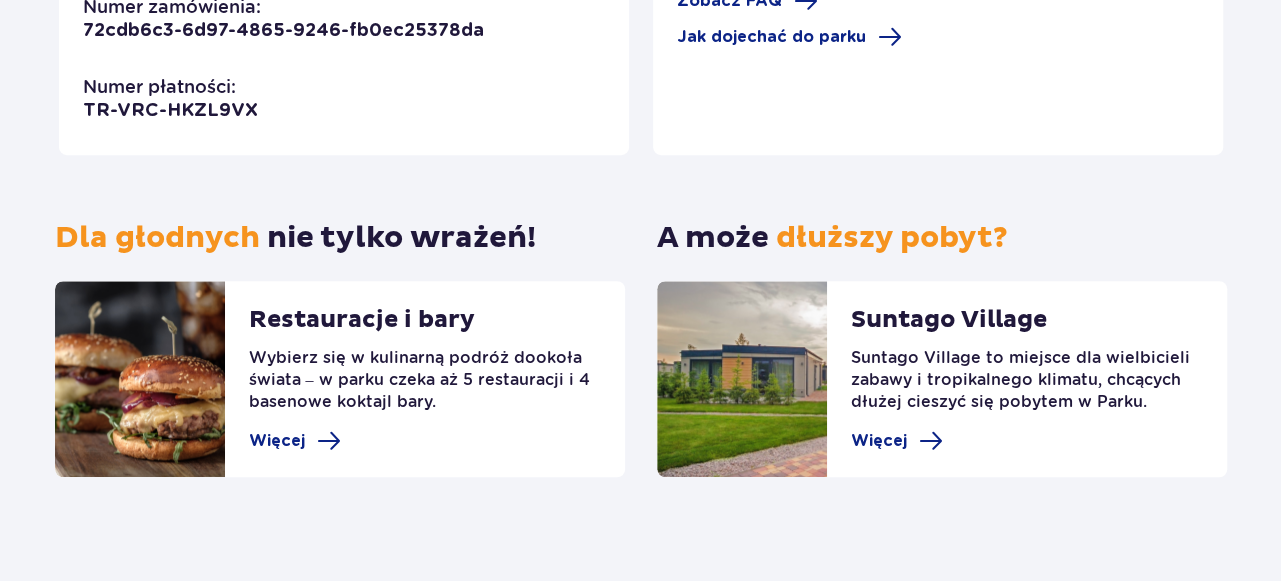 scroll, scrollTop: 713, scrollLeft: 0, axis: vertical 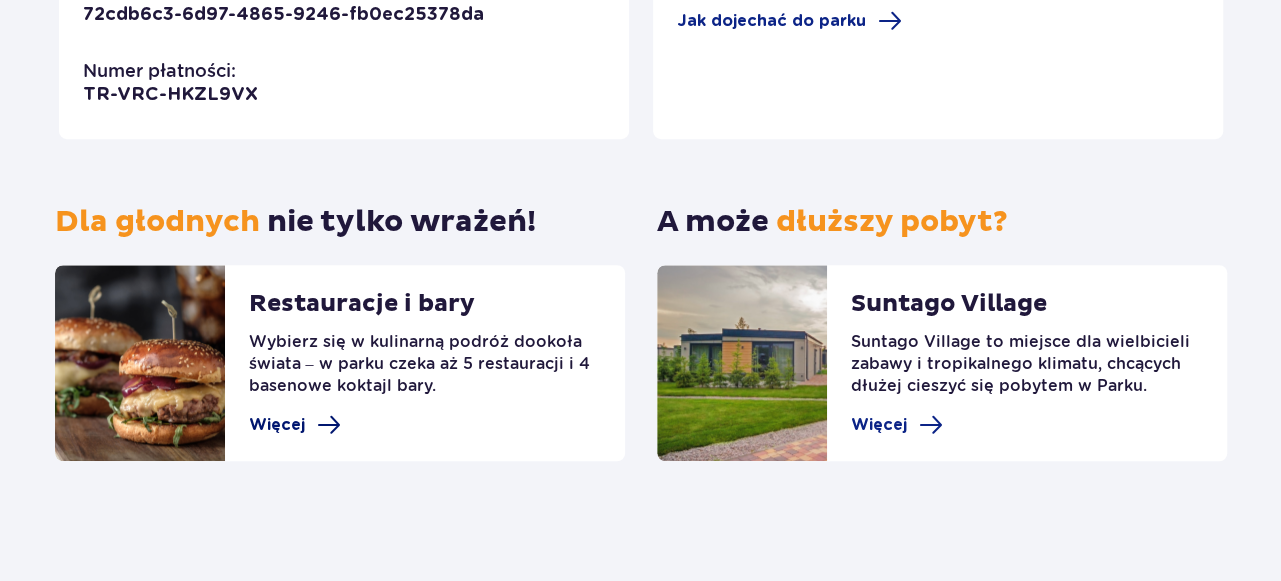 click on "Więcej" at bounding box center (277, 425) 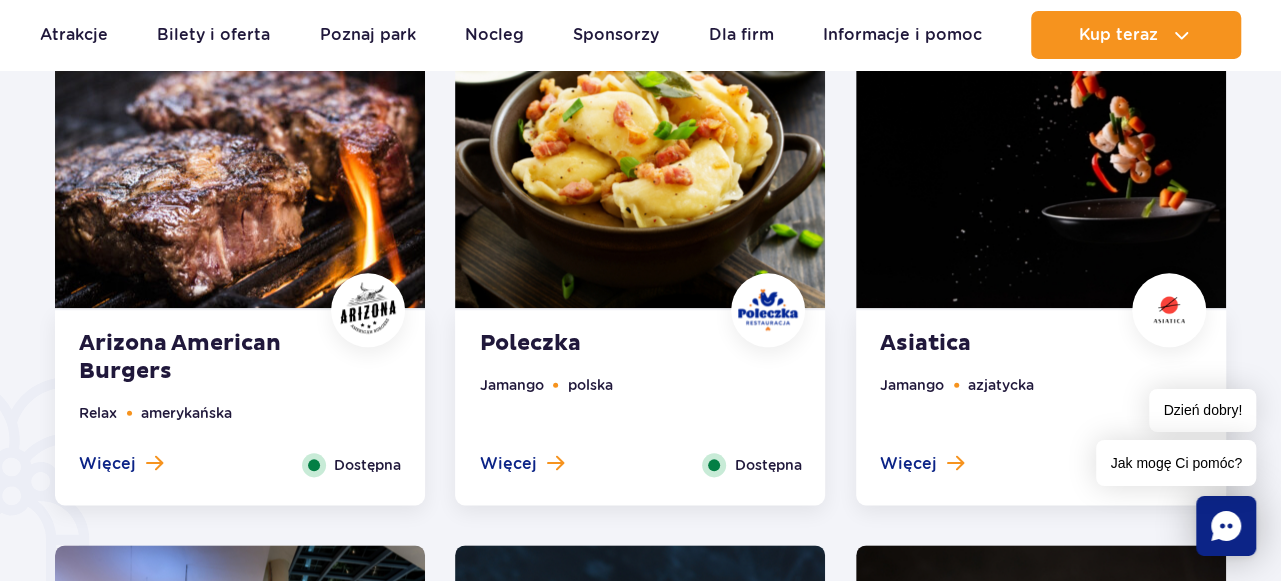 scroll, scrollTop: 1080, scrollLeft: 0, axis: vertical 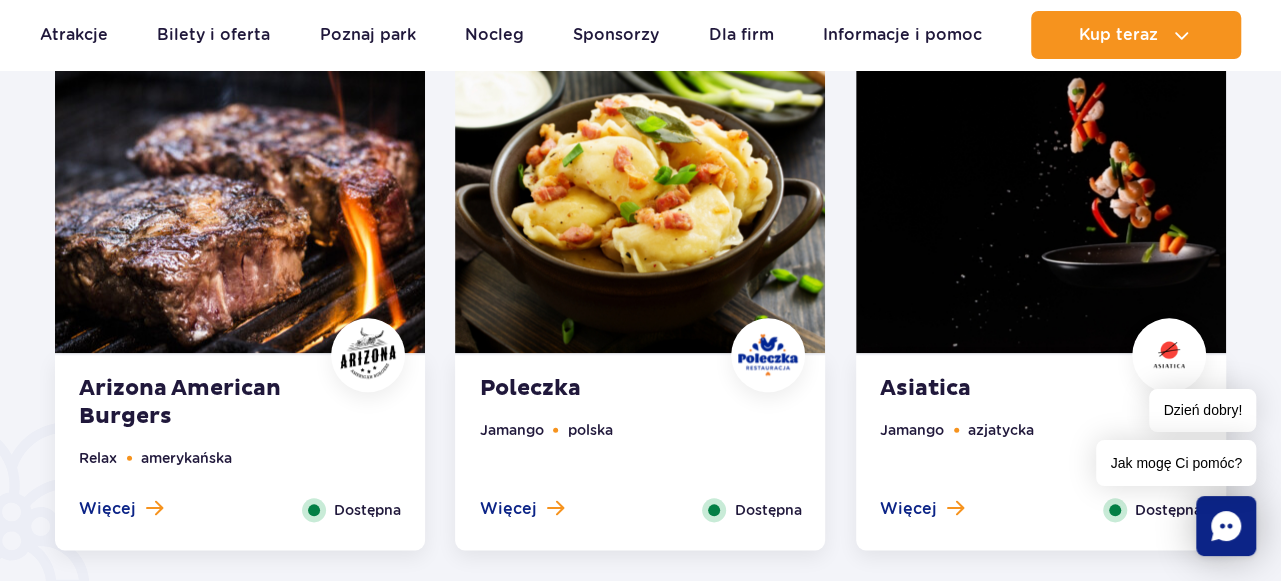 click at bounding box center [640, 196] 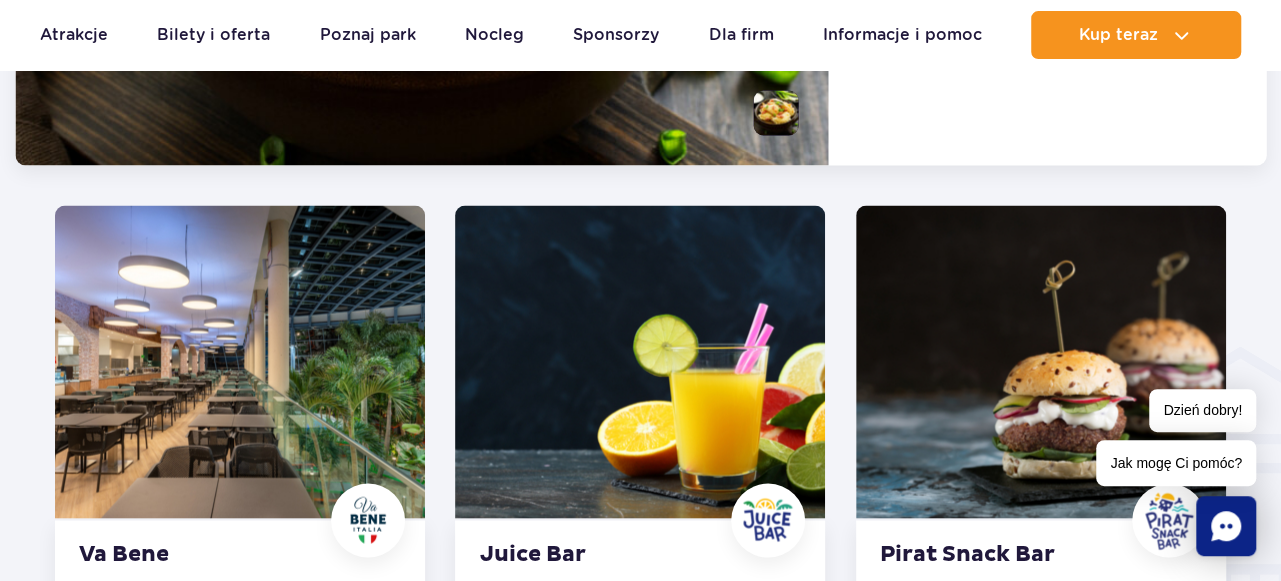 scroll, scrollTop: 1771, scrollLeft: 0, axis: vertical 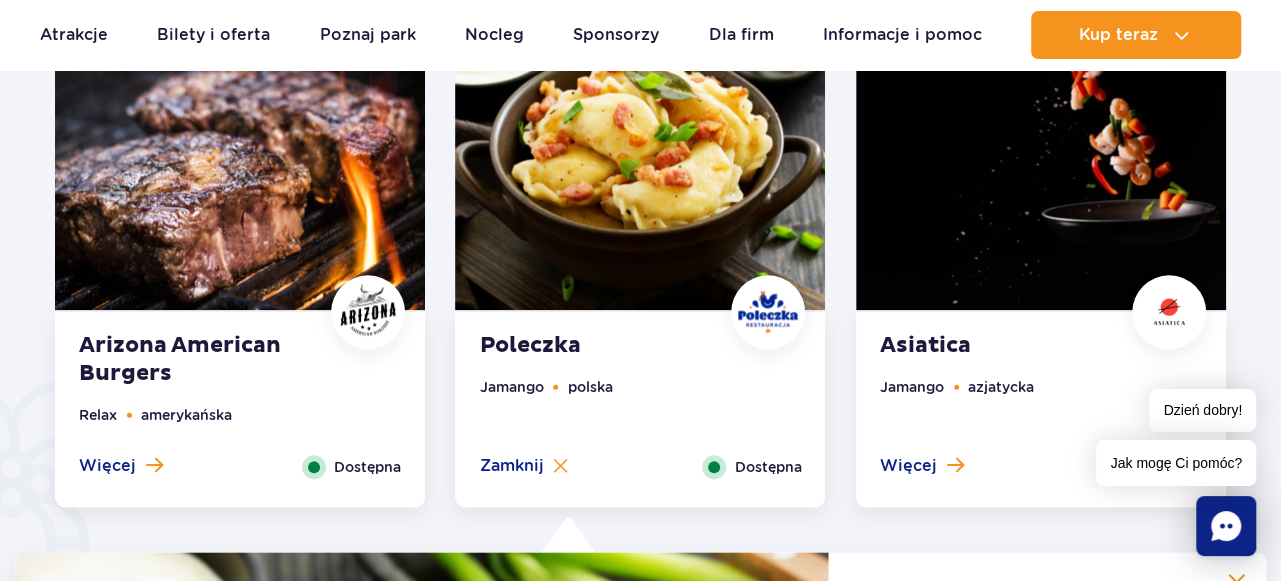 click at bounding box center (1041, 153) 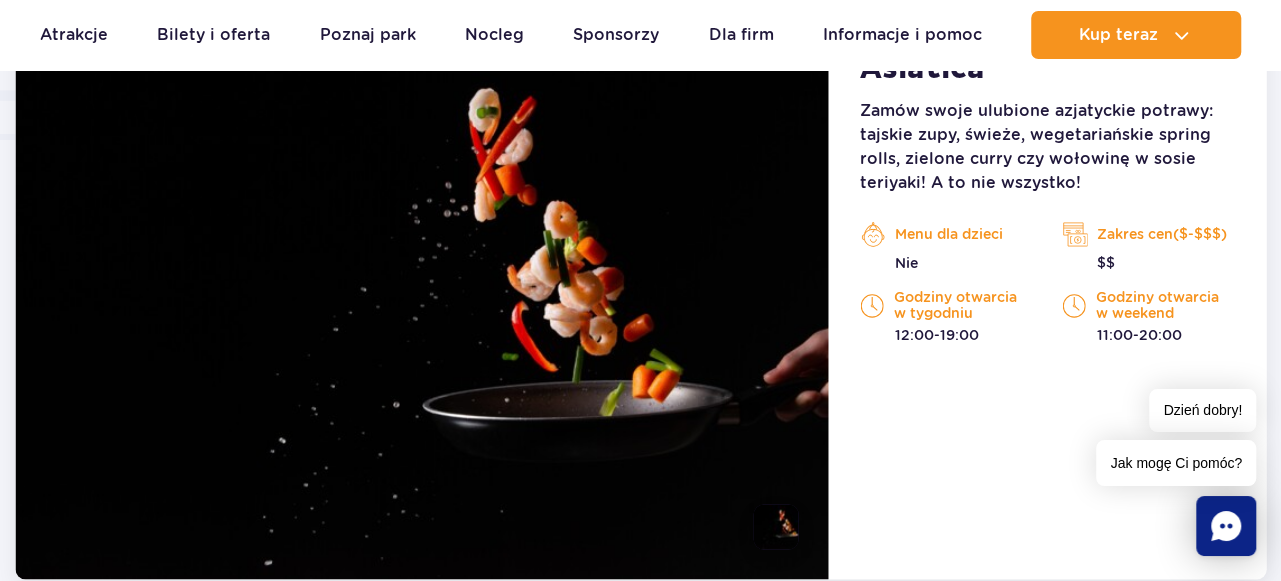 scroll, scrollTop: 1663, scrollLeft: 0, axis: vertical 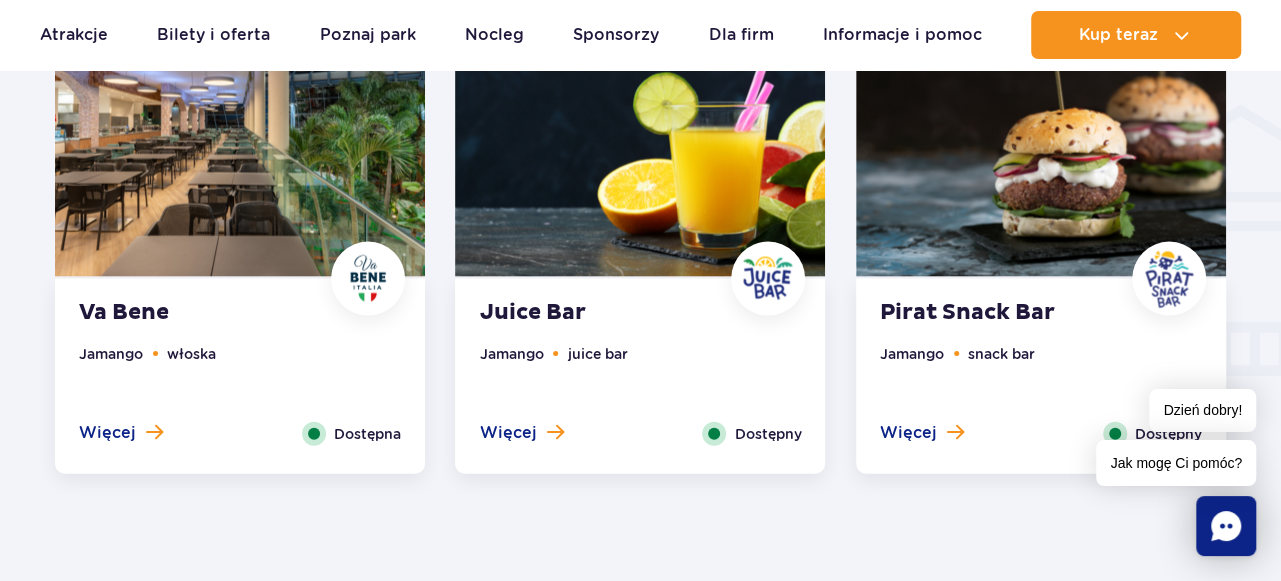 click at bounding box center (1041, 120) 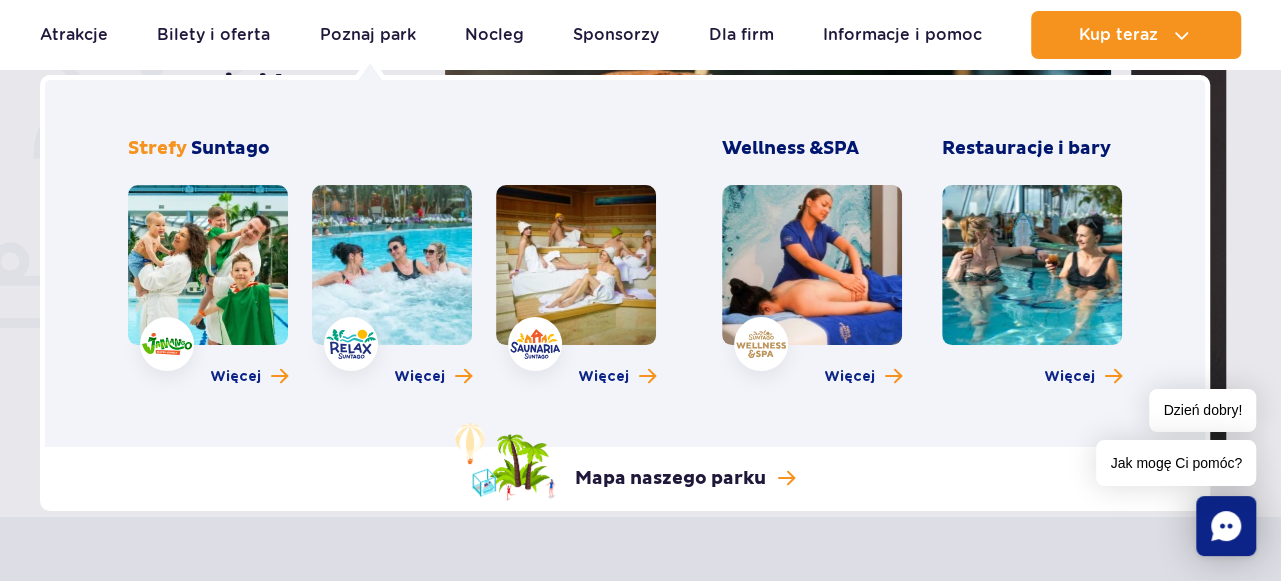 scroll, scrollTop: 540, scrollLeft: 0, axis: vertical 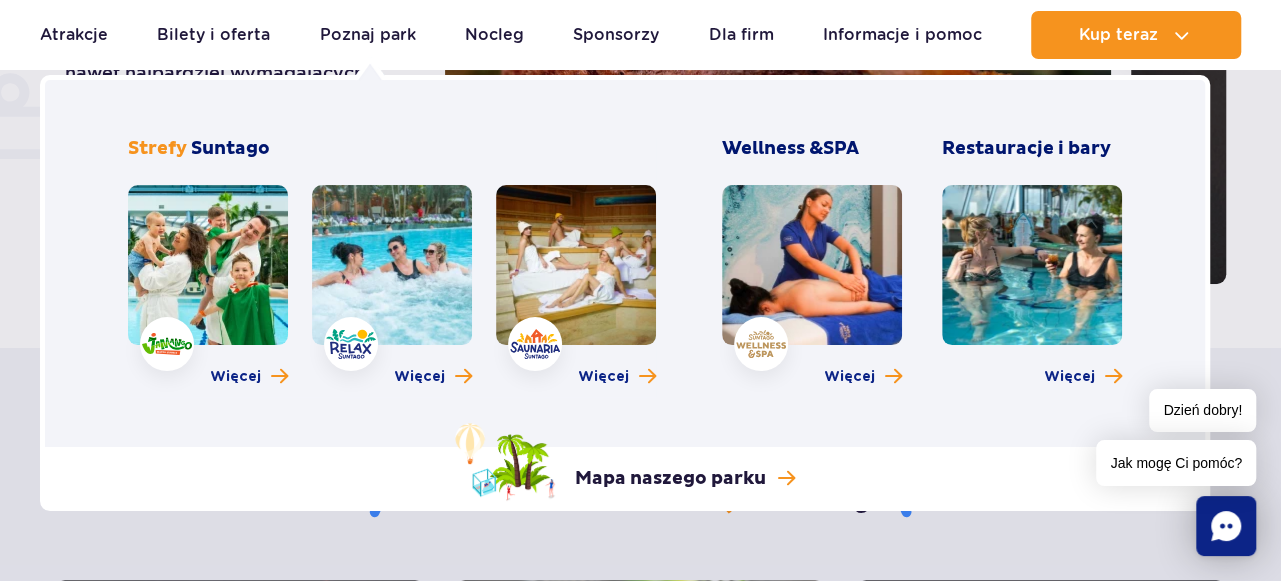 click at bounding box center (1032, 265) 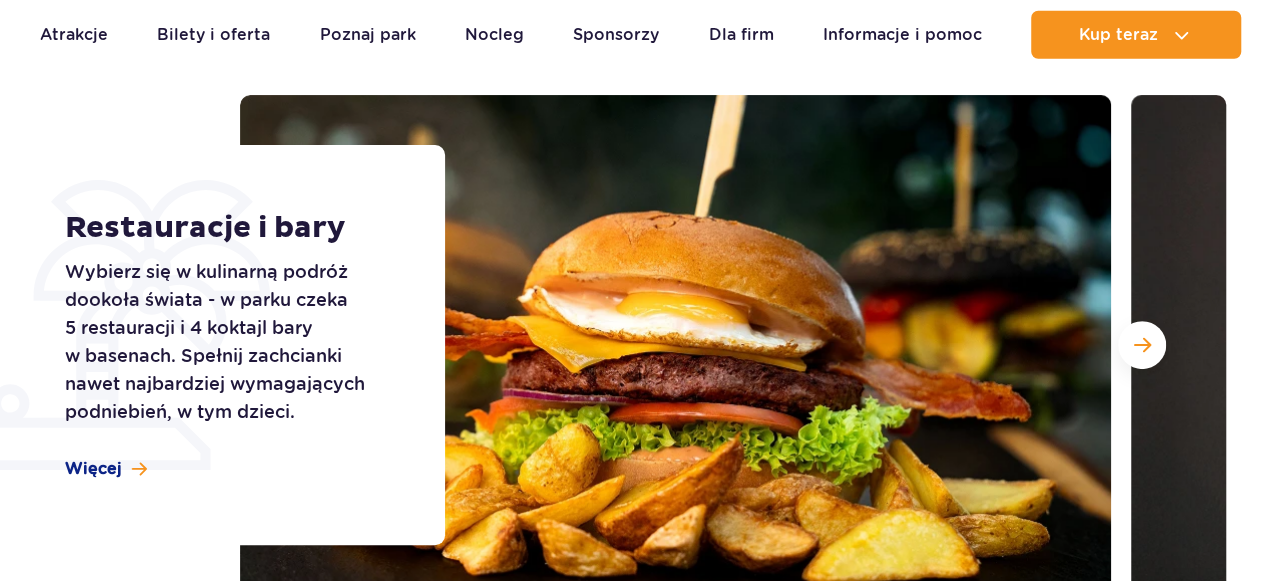 scroll, scrollTop: 324, scrollLeft: 0, axis: vertical 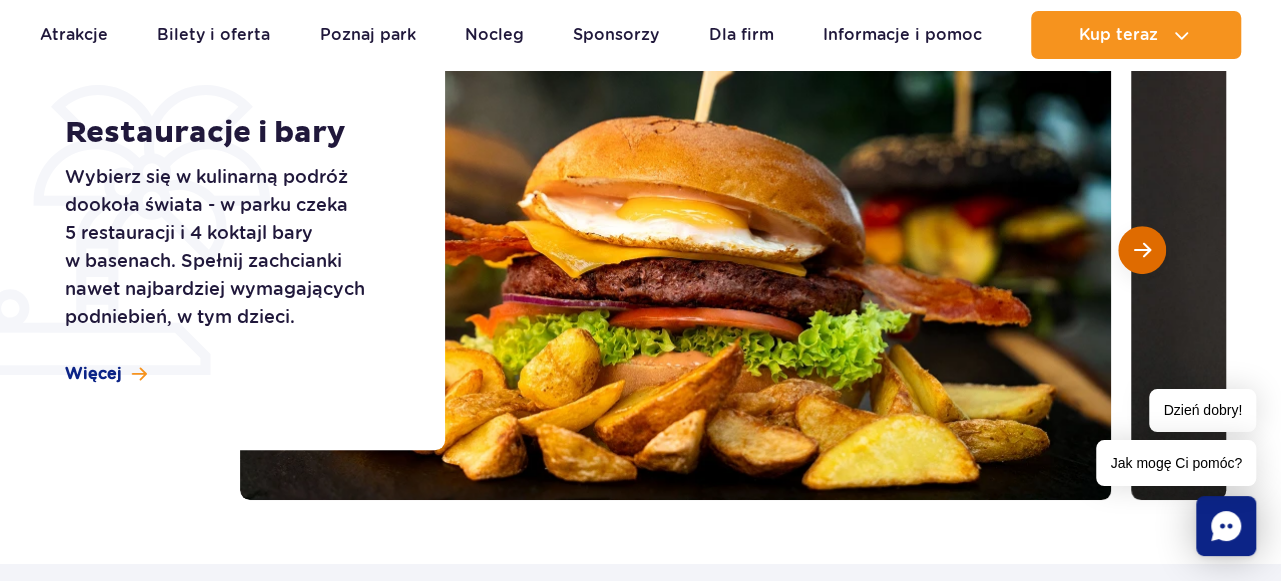 click at bounding box center (1142, 250) 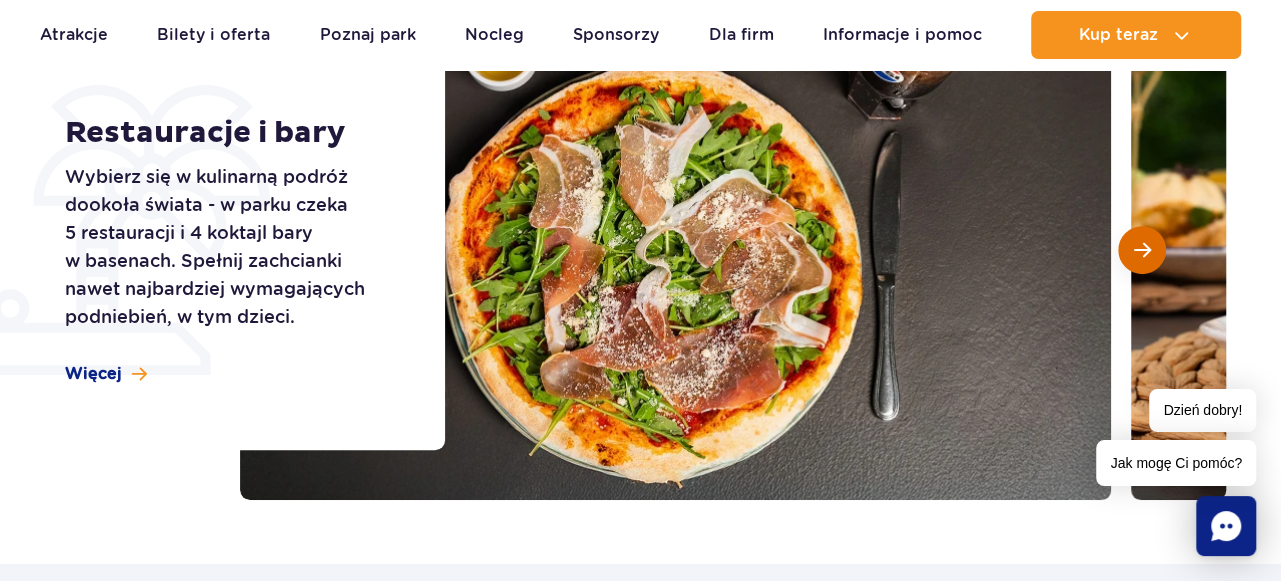 click at bounding box center (1142, 250) 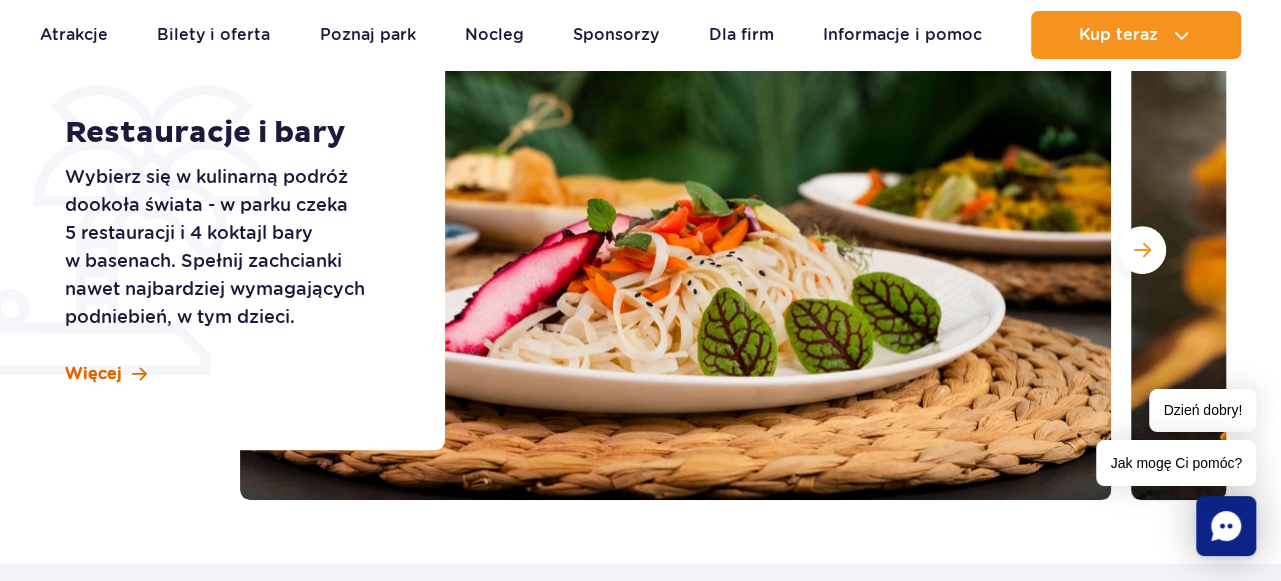 click on "Więcej" at bounding box center (93, 374) 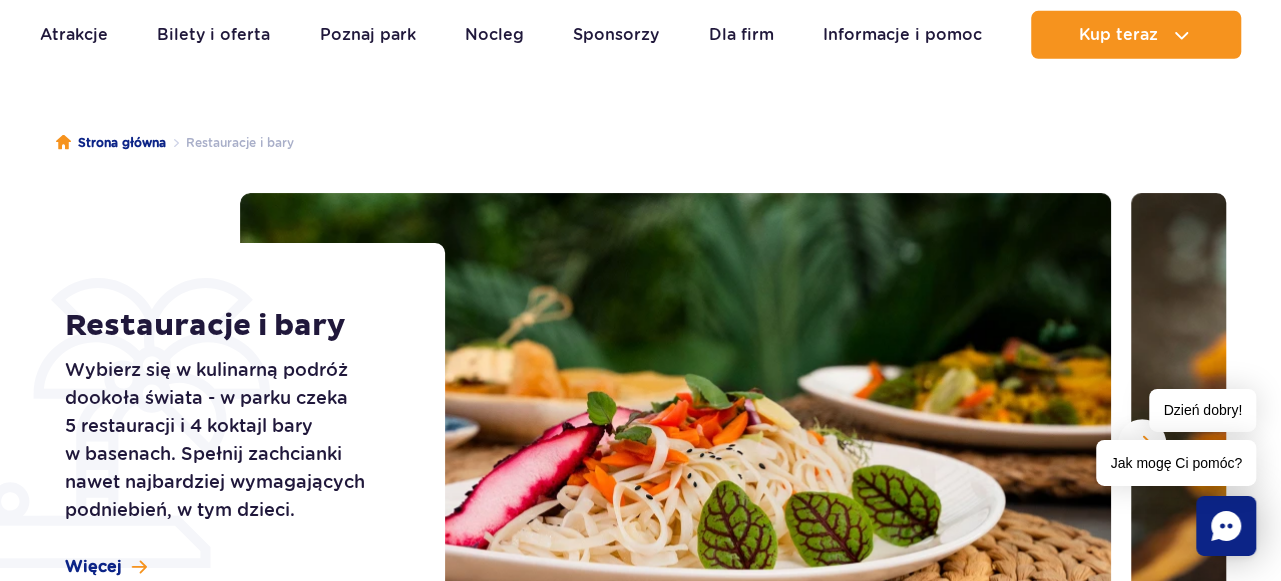 scroll, scrollTop: 0, scrollLeft: 0, axis: both 